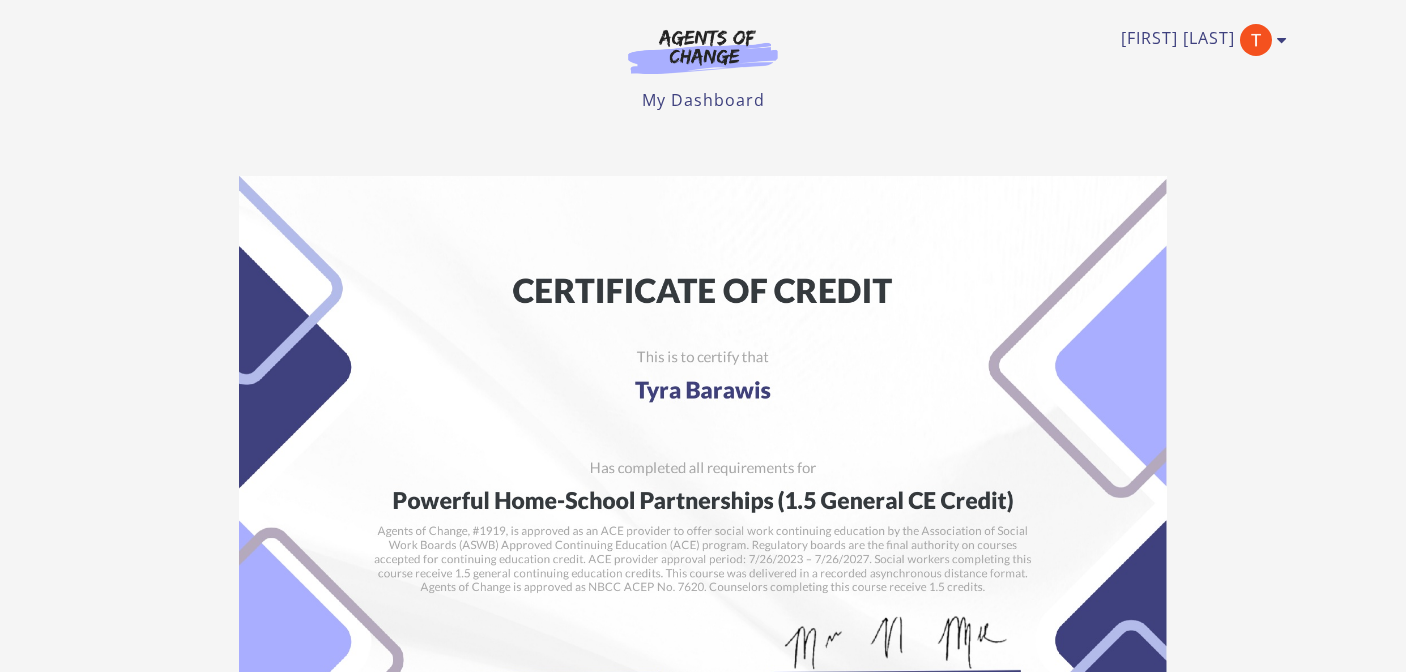 scroll, scrollTop: 0, scrollLeft: 0, axis: both 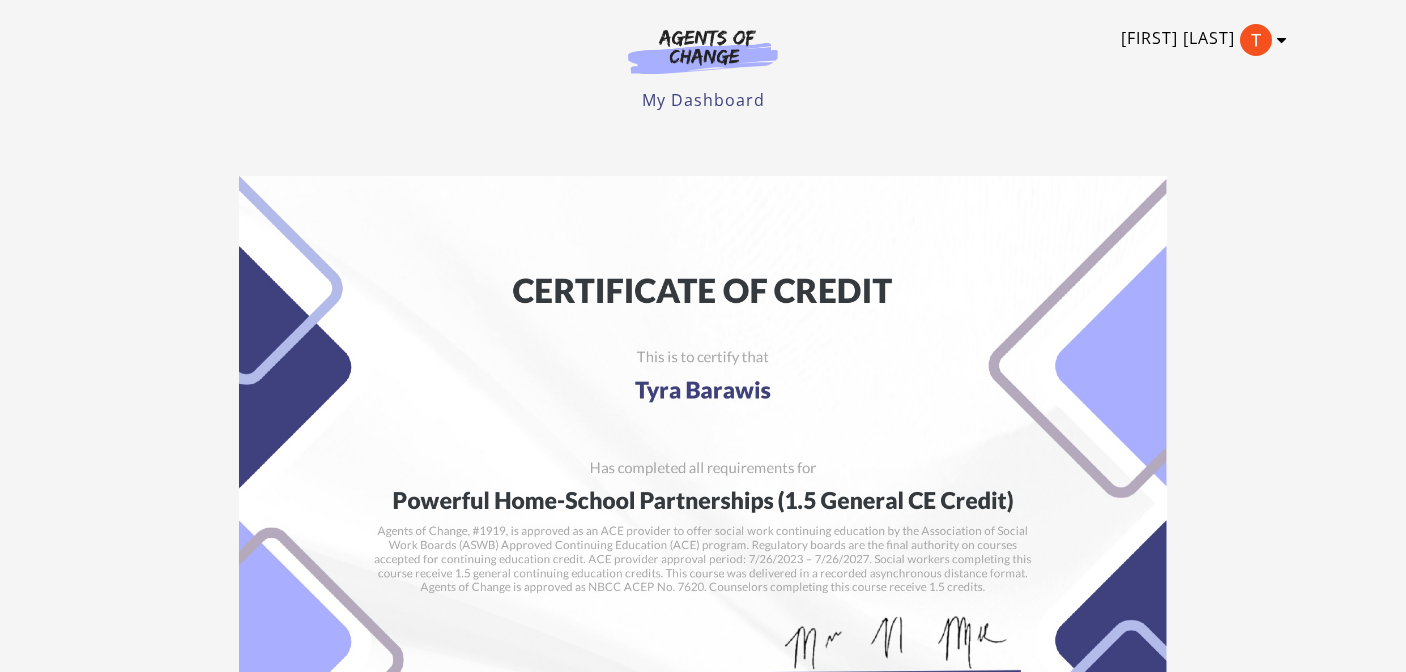 click on "[FIRST] [LAST]" at bounding box center (1199, 40) 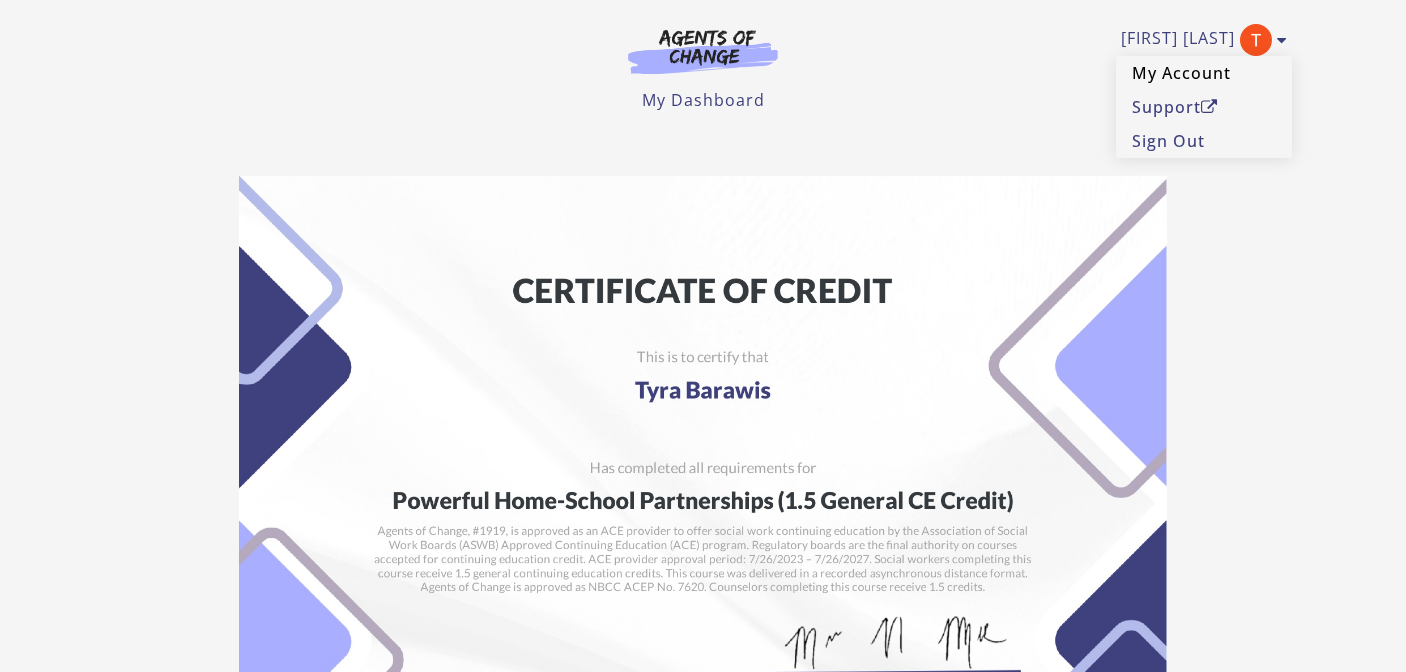 click on "My Account" at bounding box center (1204, 73) 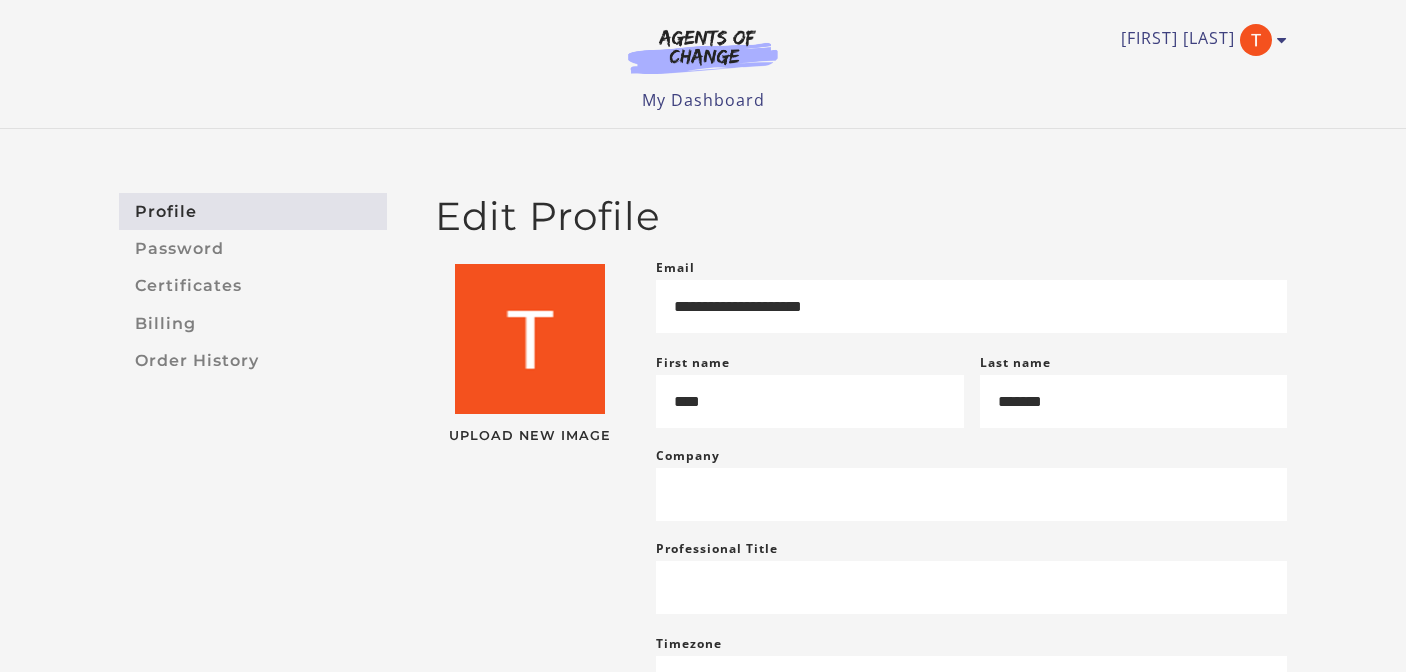 scroll, scrollTop: 0, scrollLeft: 0, axis: both 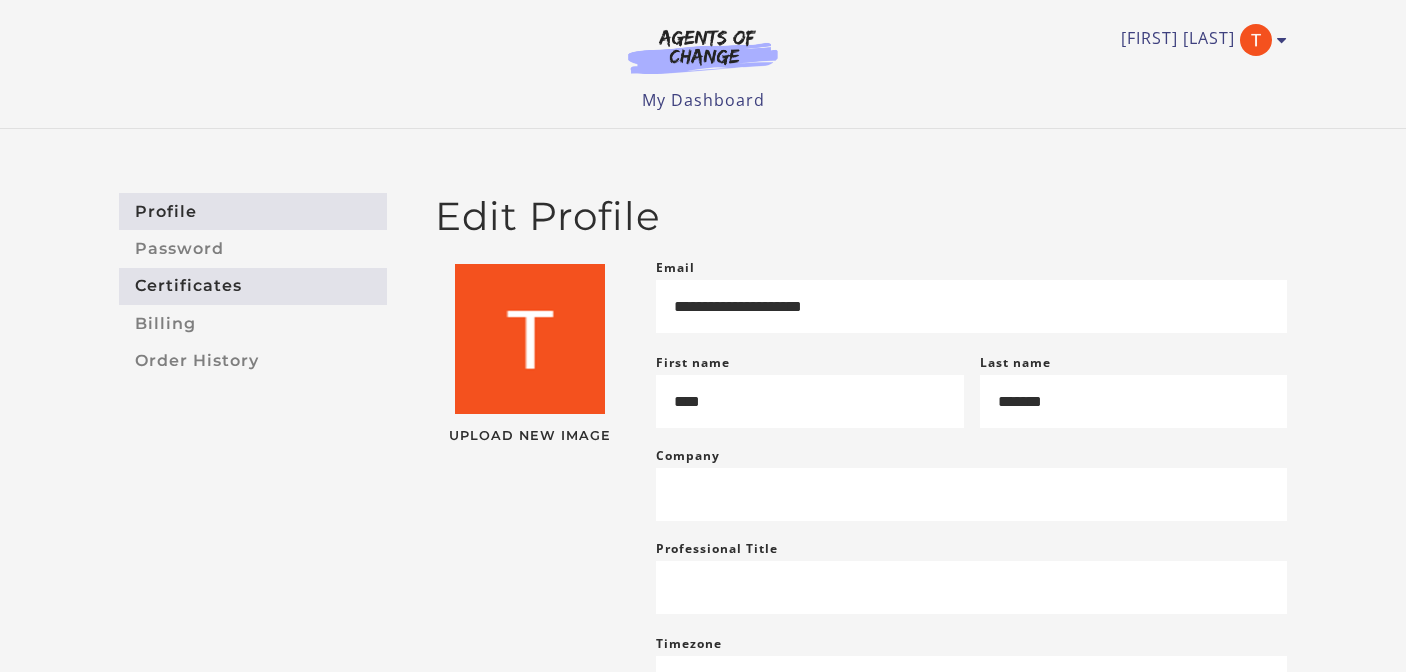click on "Certificates" at bounding box center [253, 286] 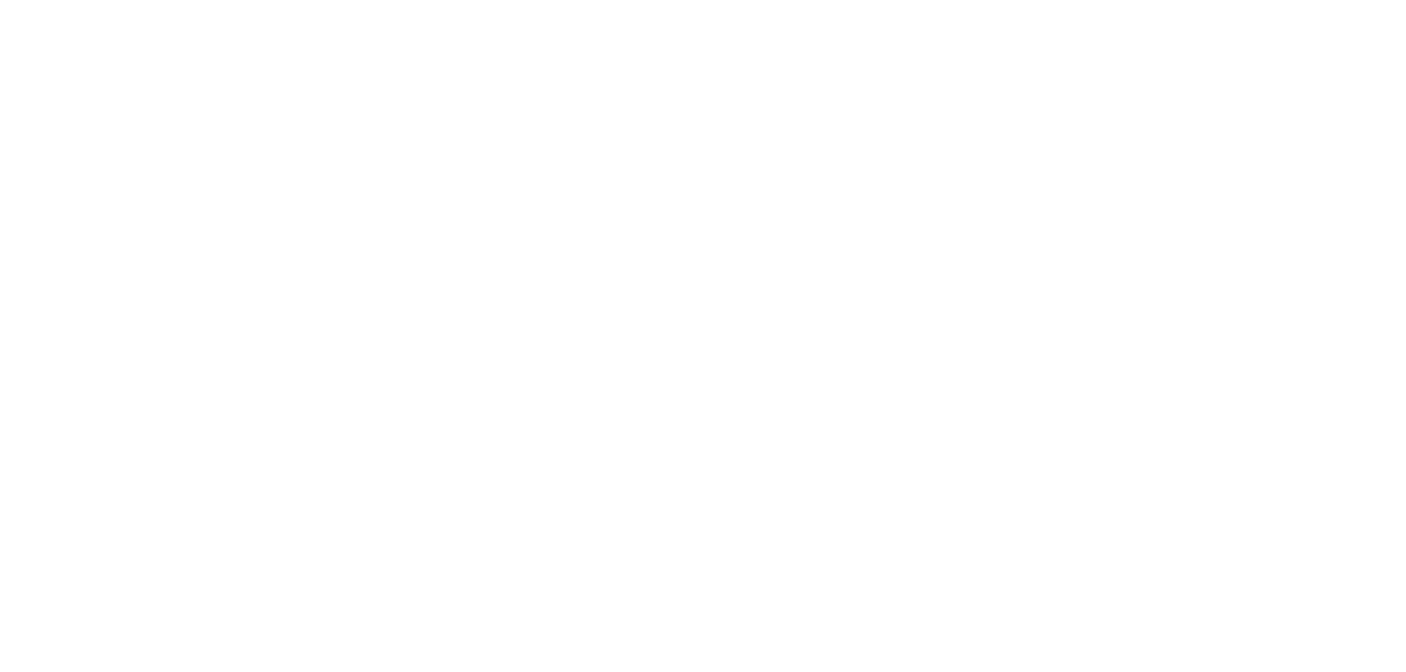 scroll, scrollTop: 0, scrollLeft: 0, axis: both 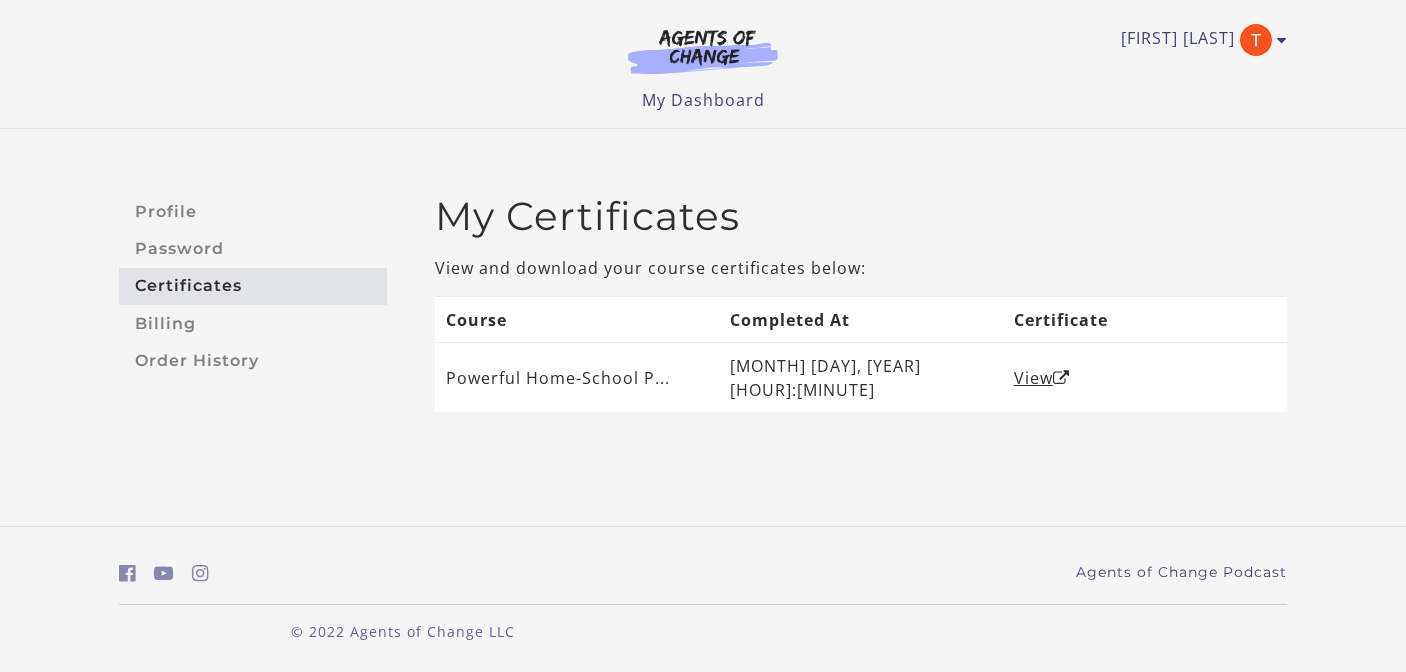 click at bounding box center [703, 51] 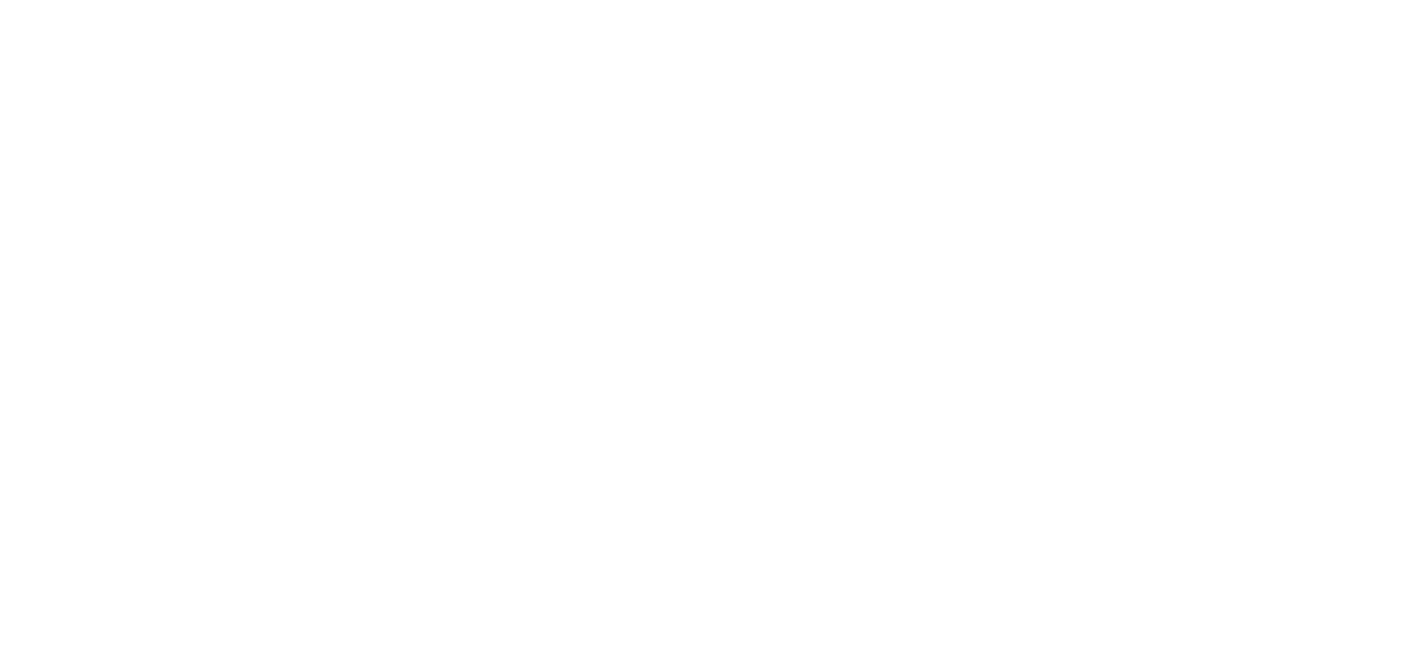 scroll, scrollTop: 0, scrollLeft: 0, axis: both 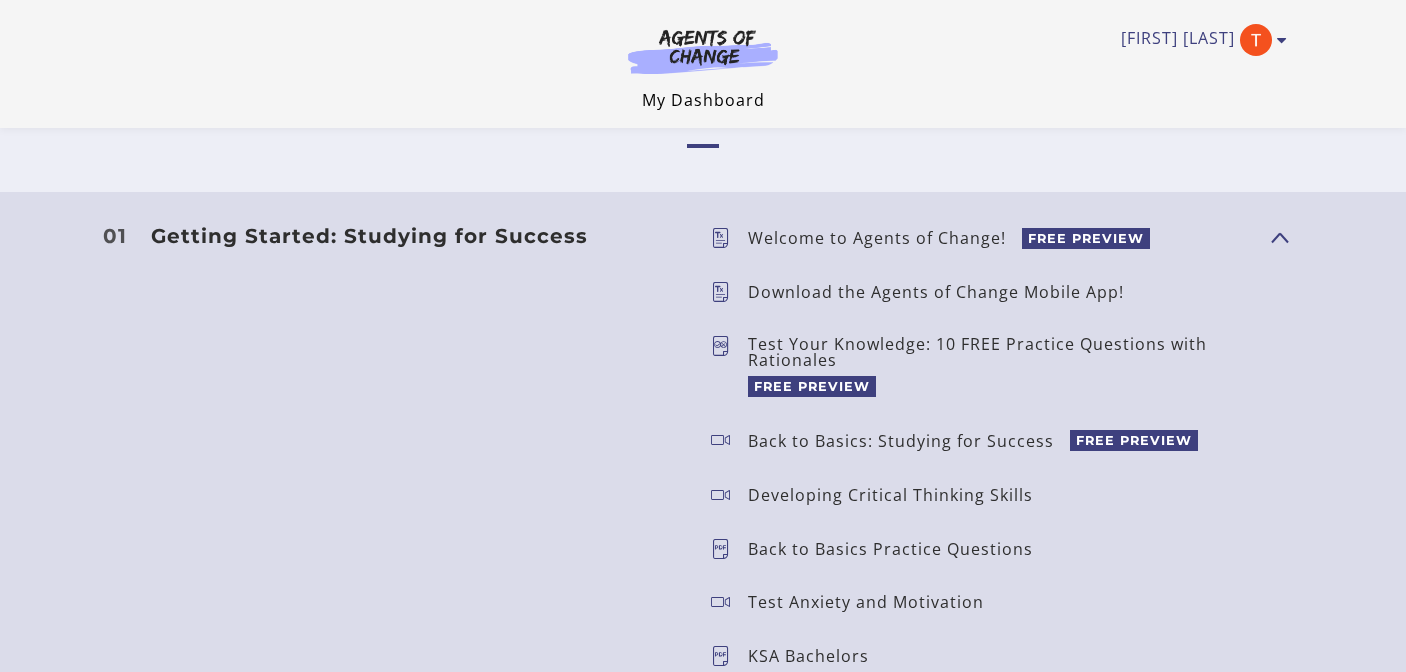 click on "My Dashboard" at bounding box center [703, 100] 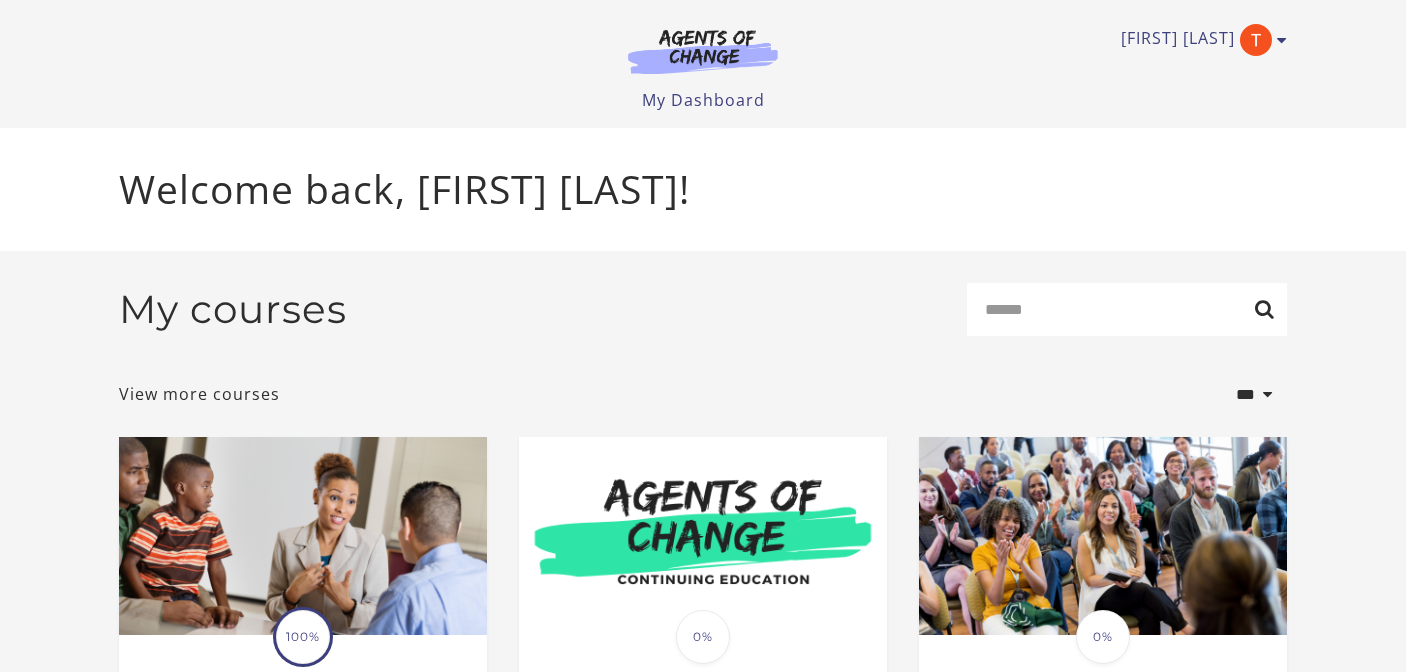 scroll, scrollTop: 0, scrollLeft: 0, axis: both 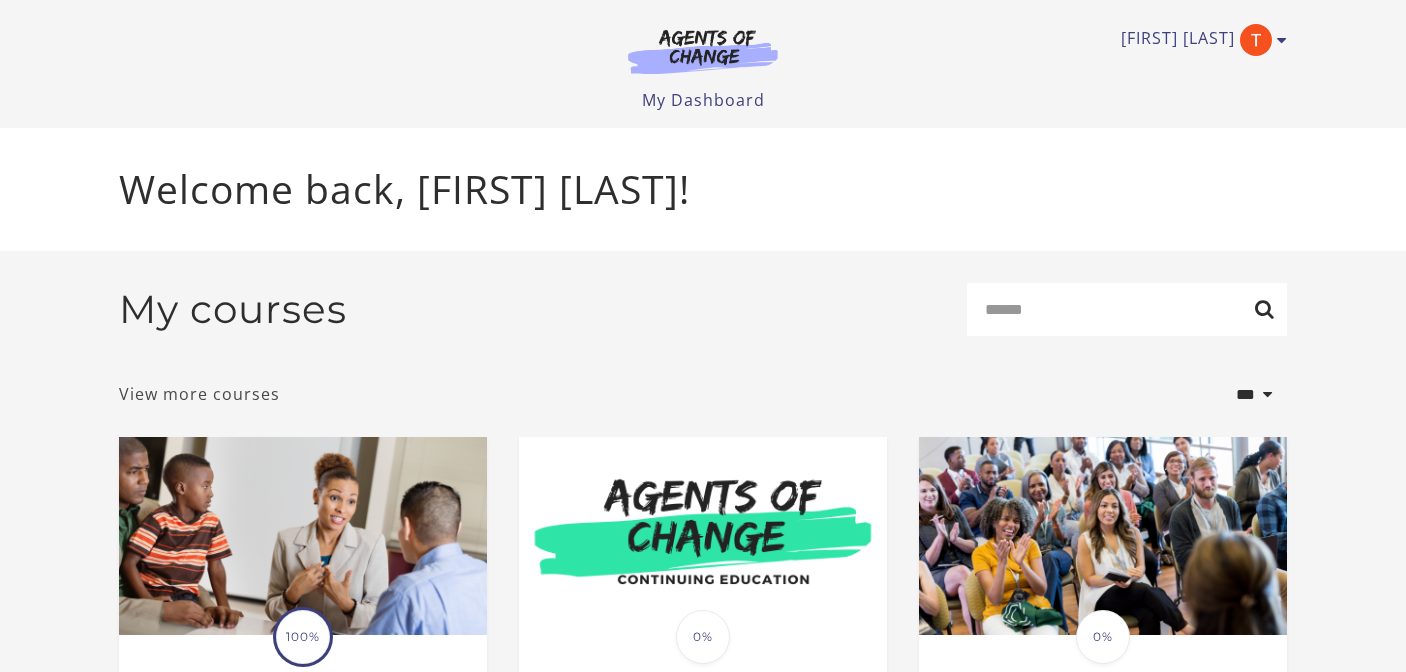 click on "View more courses" at bounding box center (199, 394) 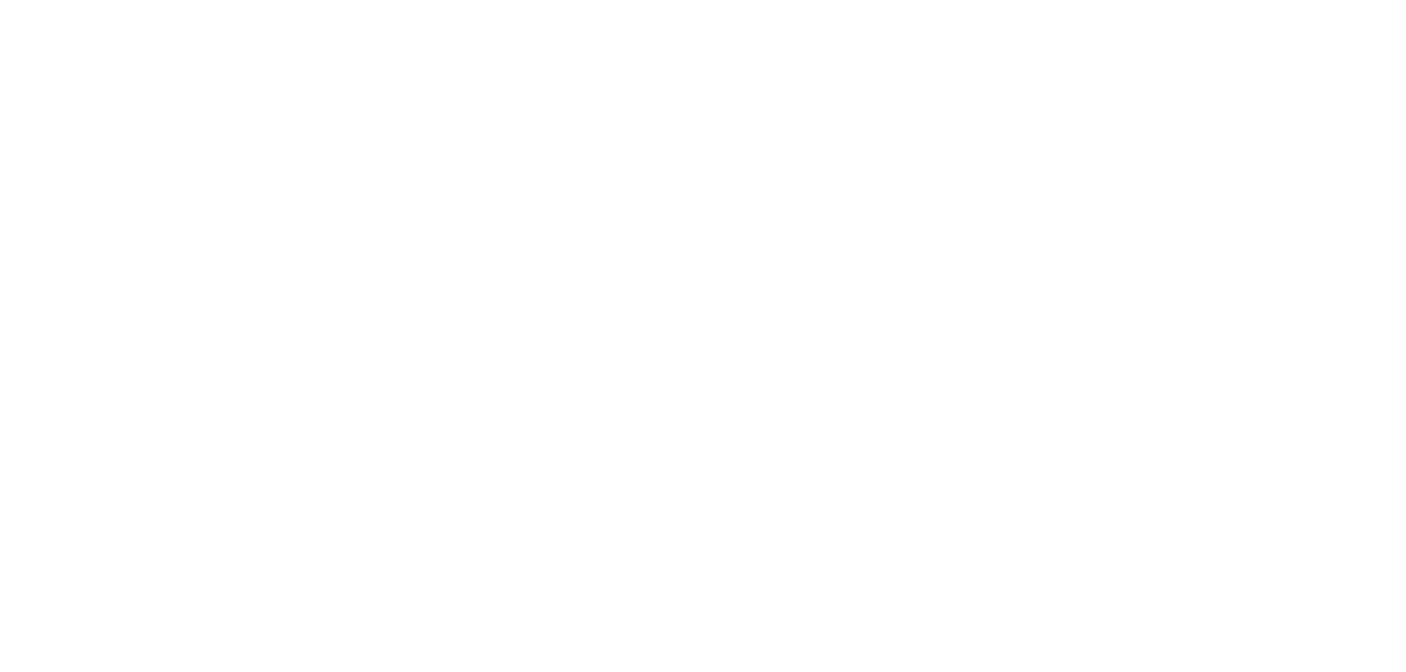 scroll, scrollTop: 0, scrollLeft: 0, axis: both 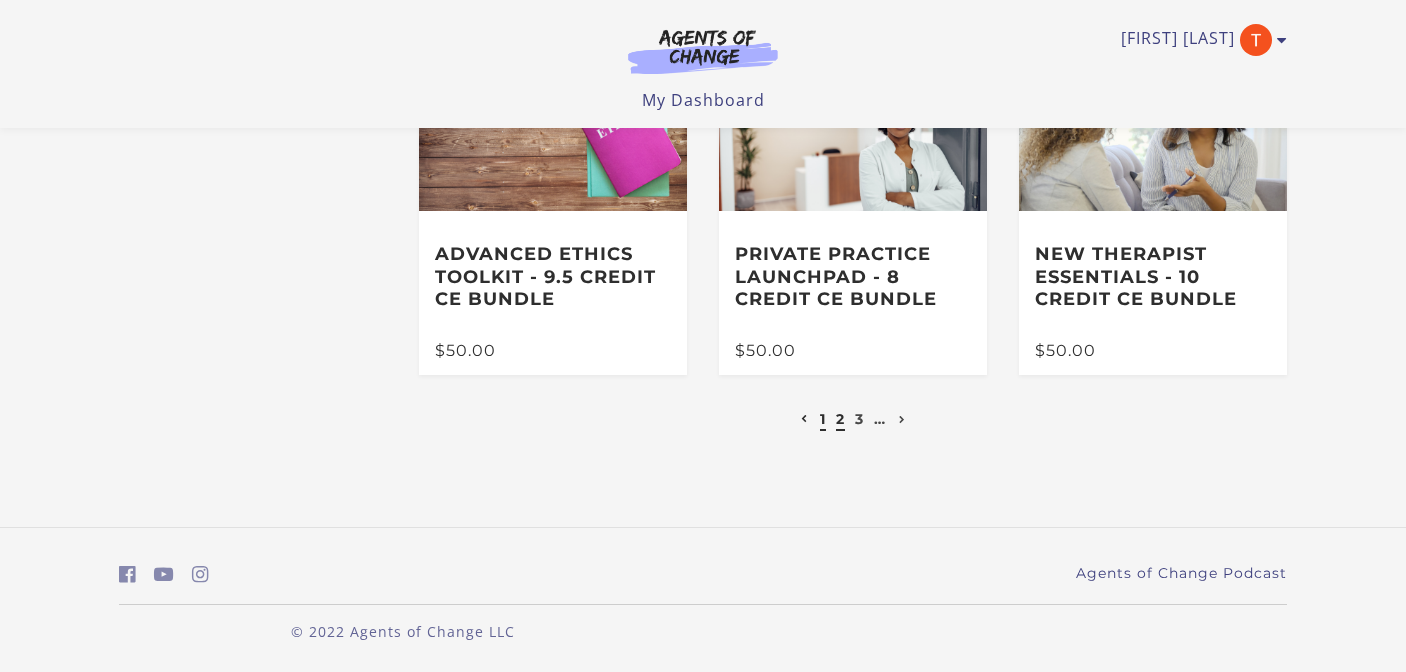 click on "2" at bounding box center [840, 419] 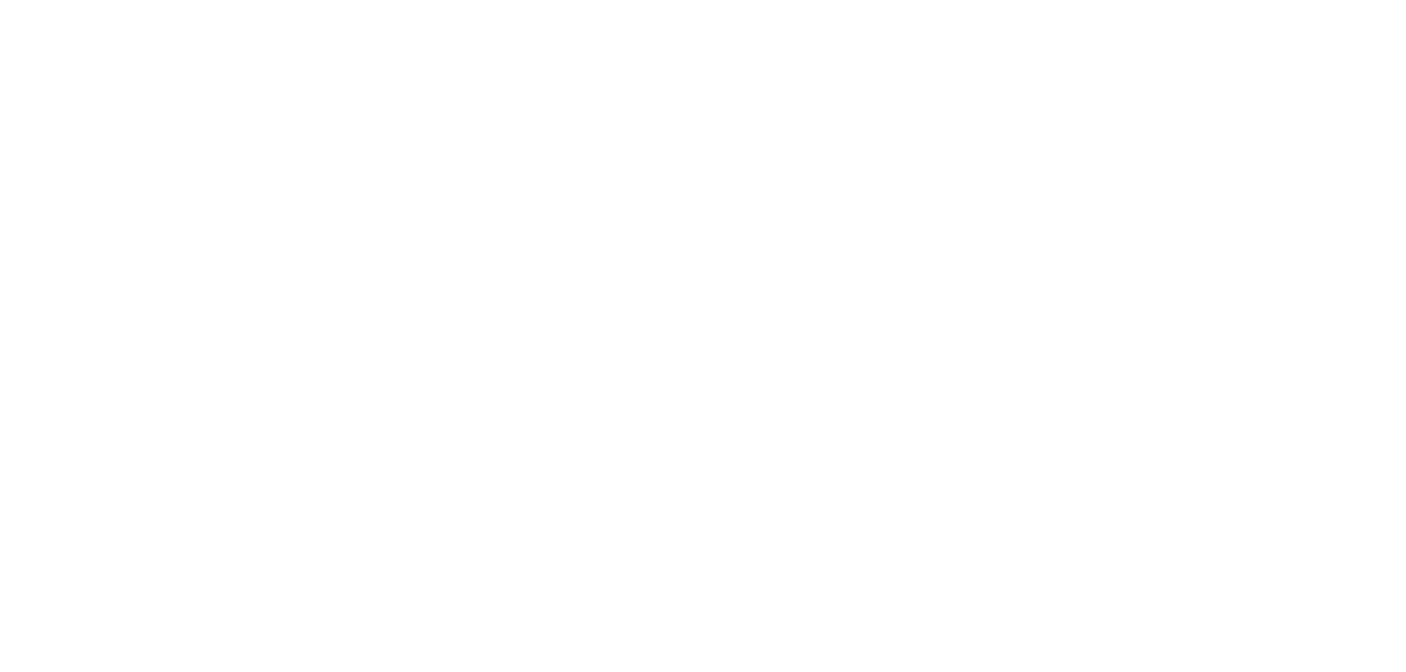 scroll, scrollTop: 0, scrollLeft: 0, axis: both 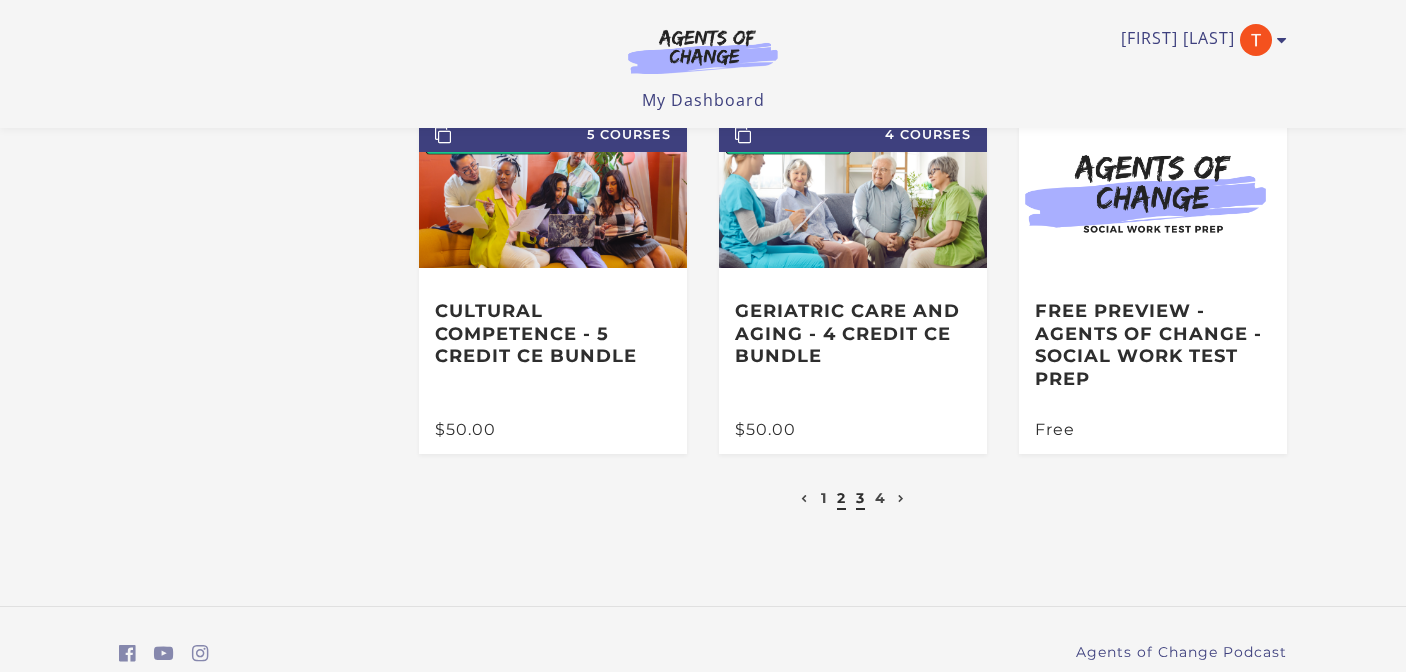 click on "3" at bounding box center [860, 498] 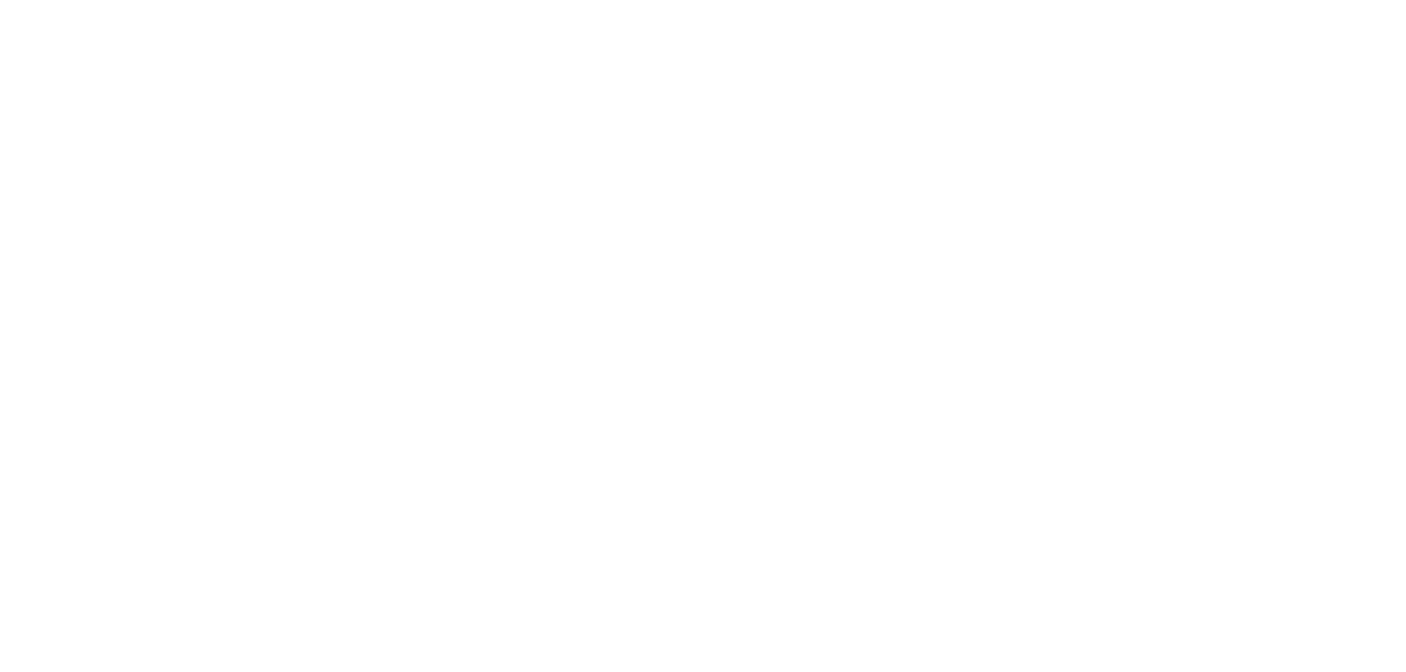 scroll, scrollTop: 0, scrollLeft: 0, axis: both 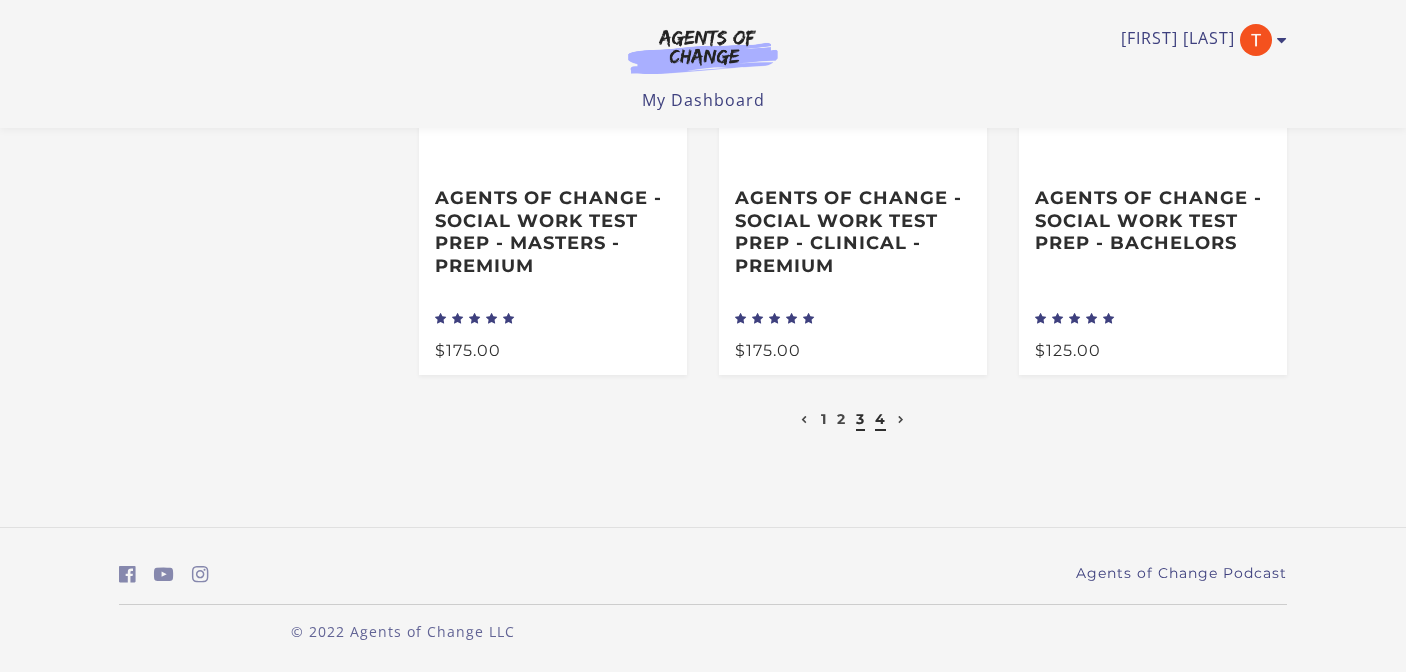 click on "4" at bounding box center [880, 419] 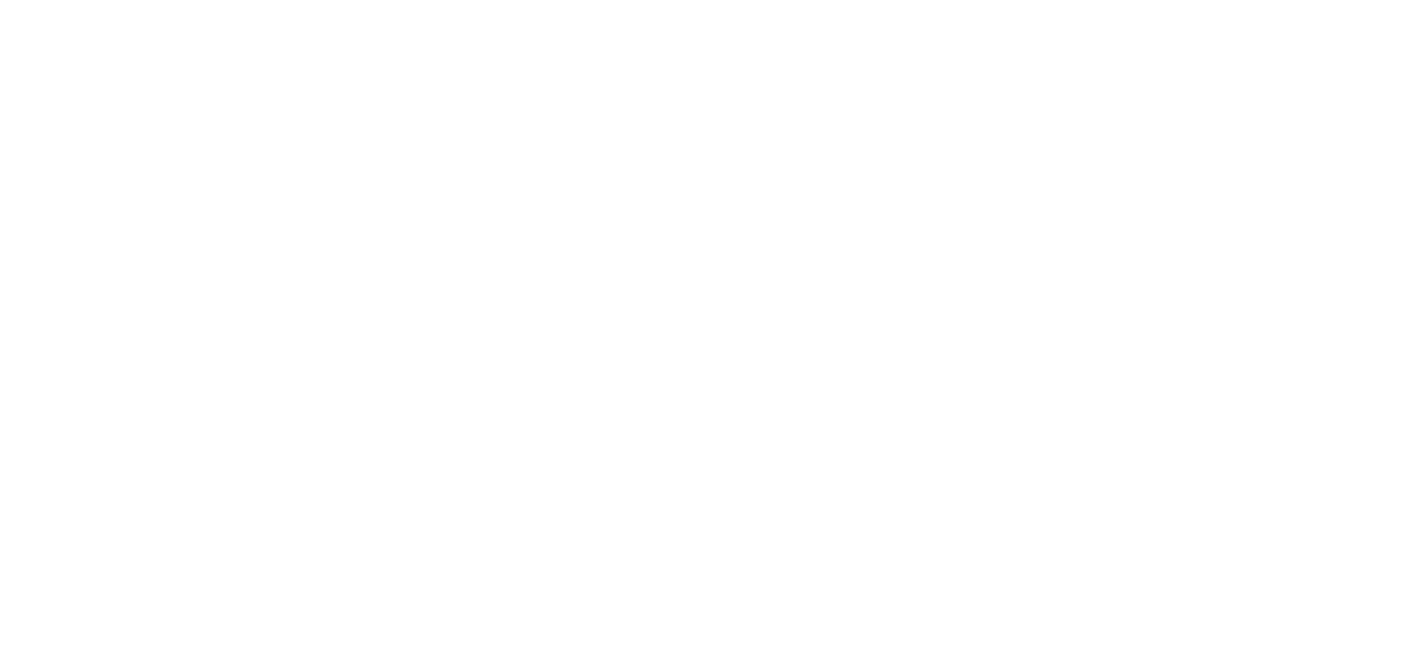 scroll, scrollTop: 0, scrollLeft: 0, axis: both 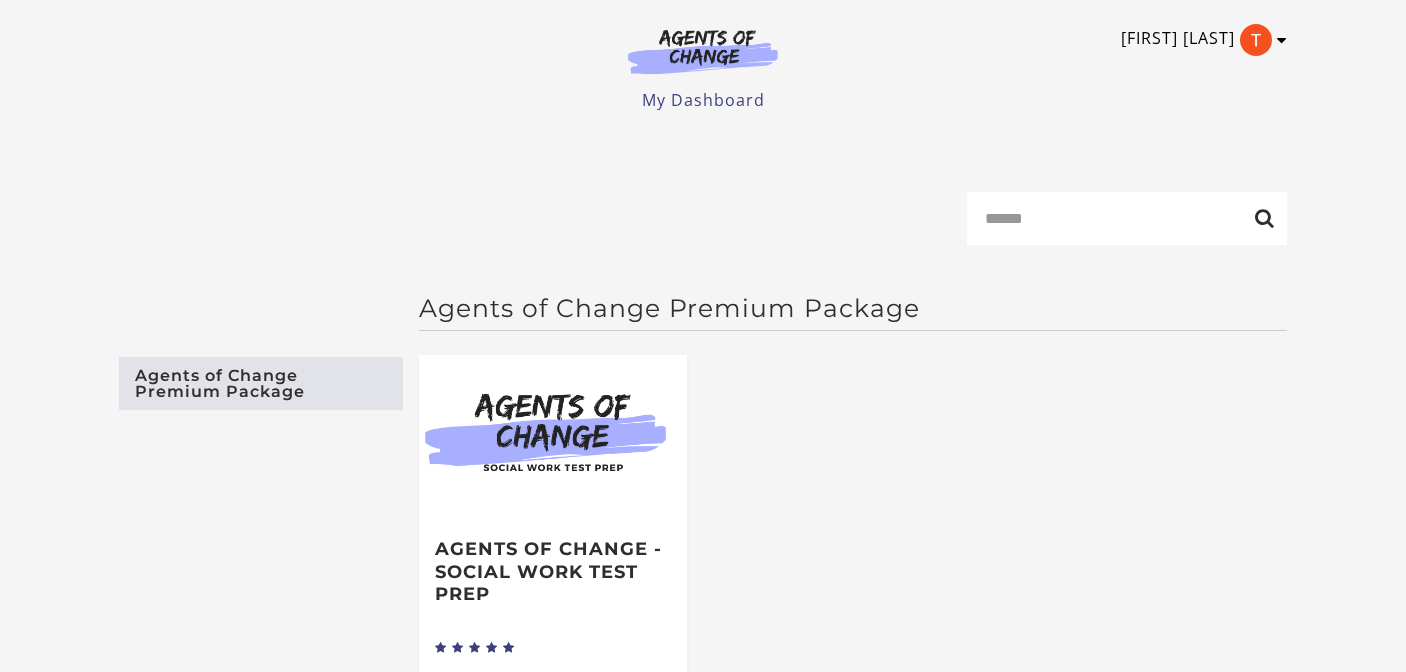 click on "[FIRST] [LAST]" at bounding box center [1199, 40] 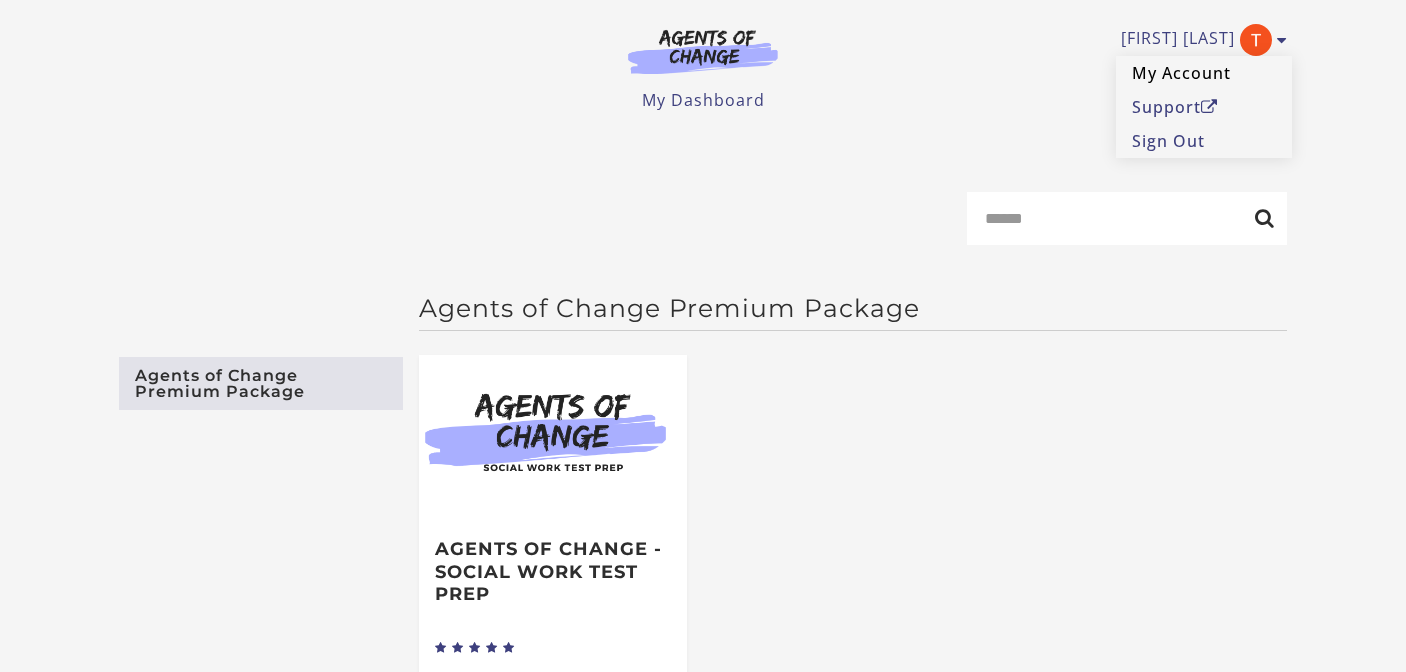 click on "My Account" at bounding box center [1204, 73] 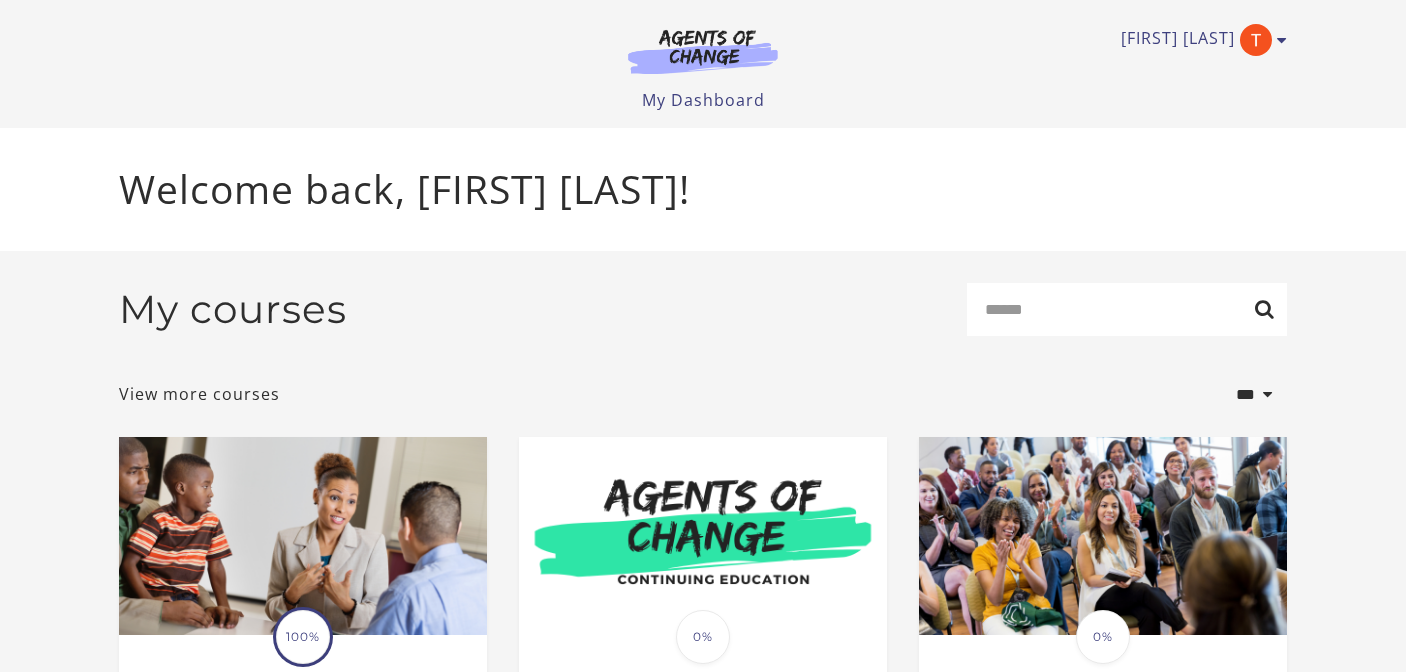 scroll, scrollTop: 0, scrollLeft: 0, axis: both 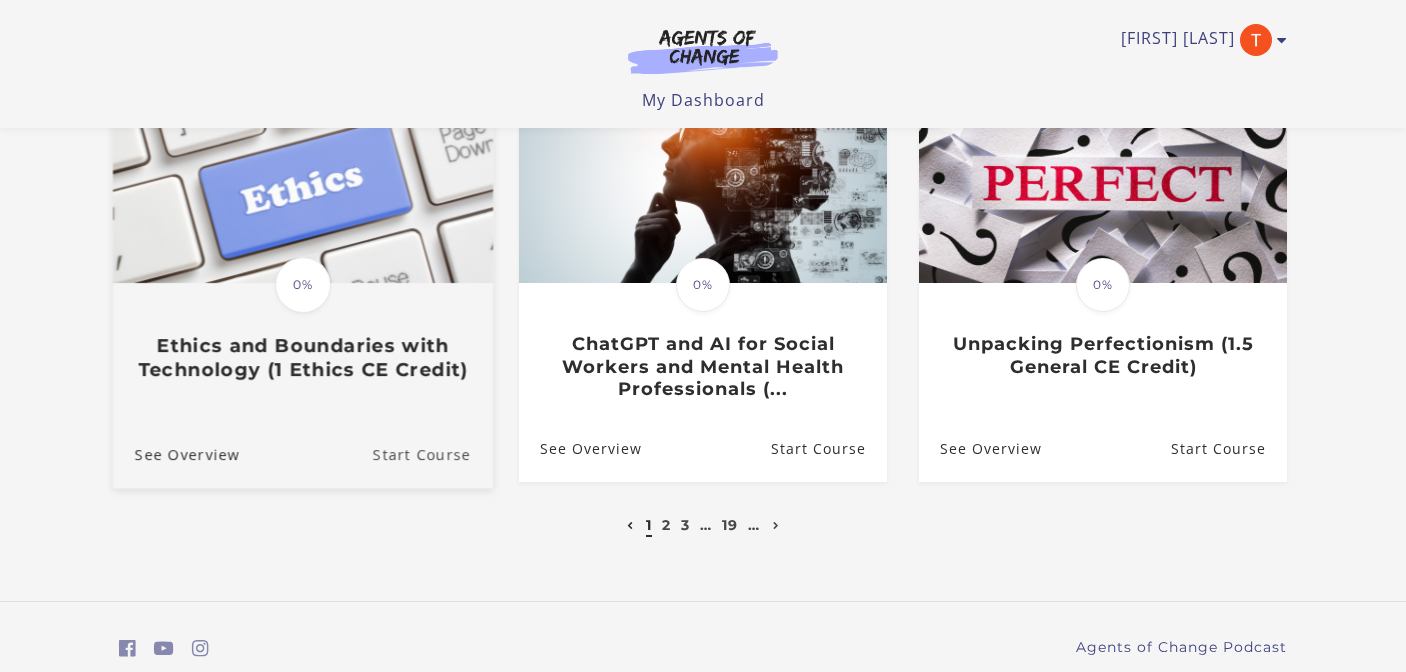 click on "Start Course" at bounding box center [433, 454] 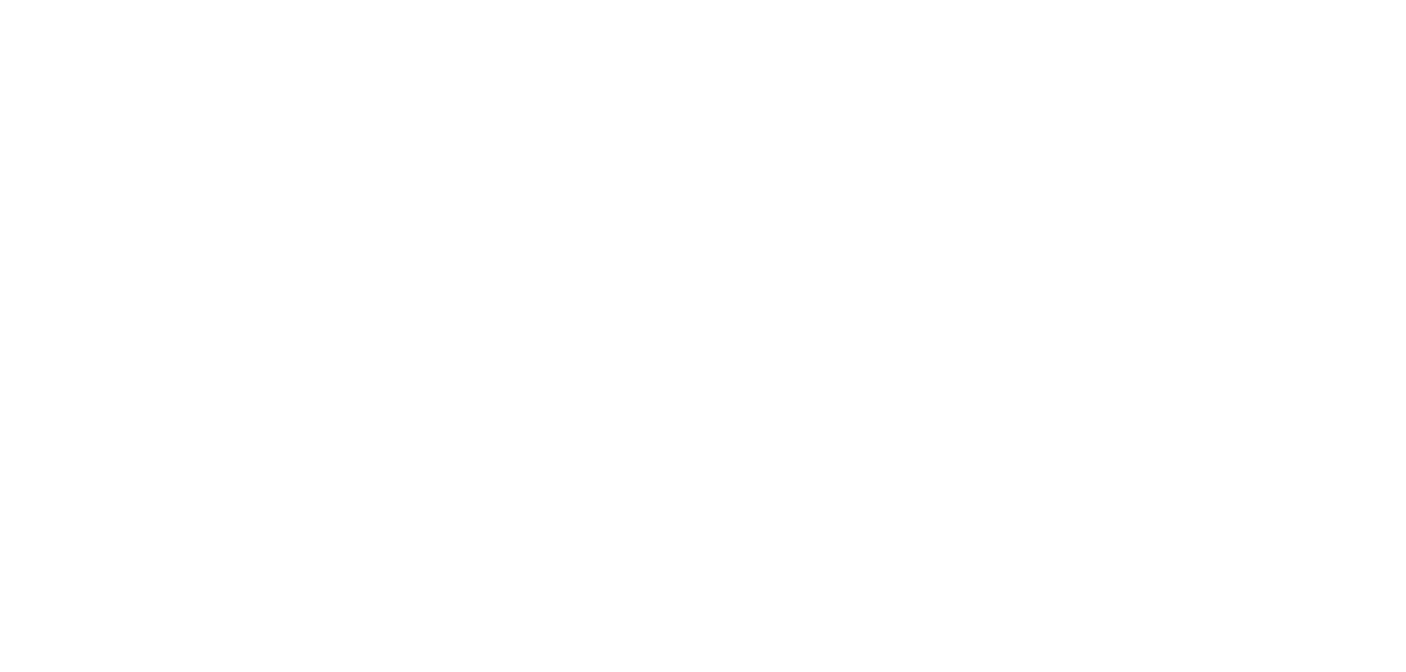scroll, scrollTop: 0, scrollLeft: 0, axis: both 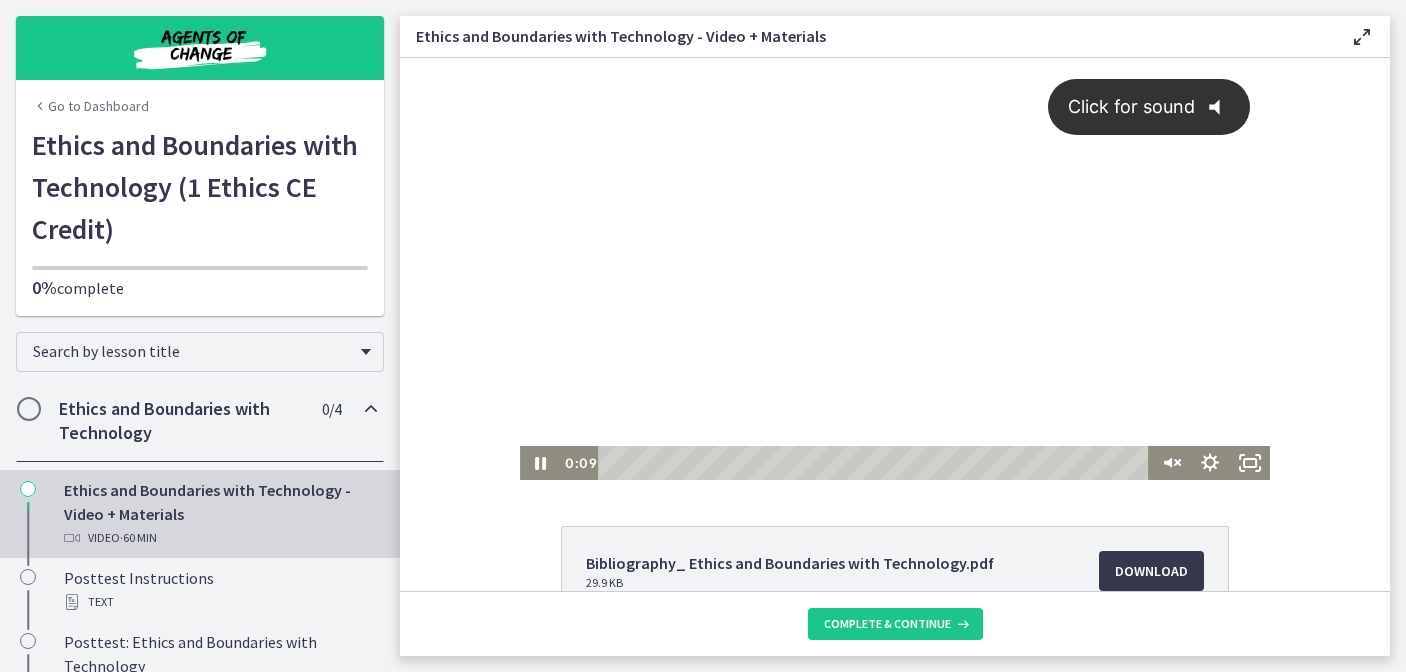 click on "Click for sound" at bounding box center [1122, 106] 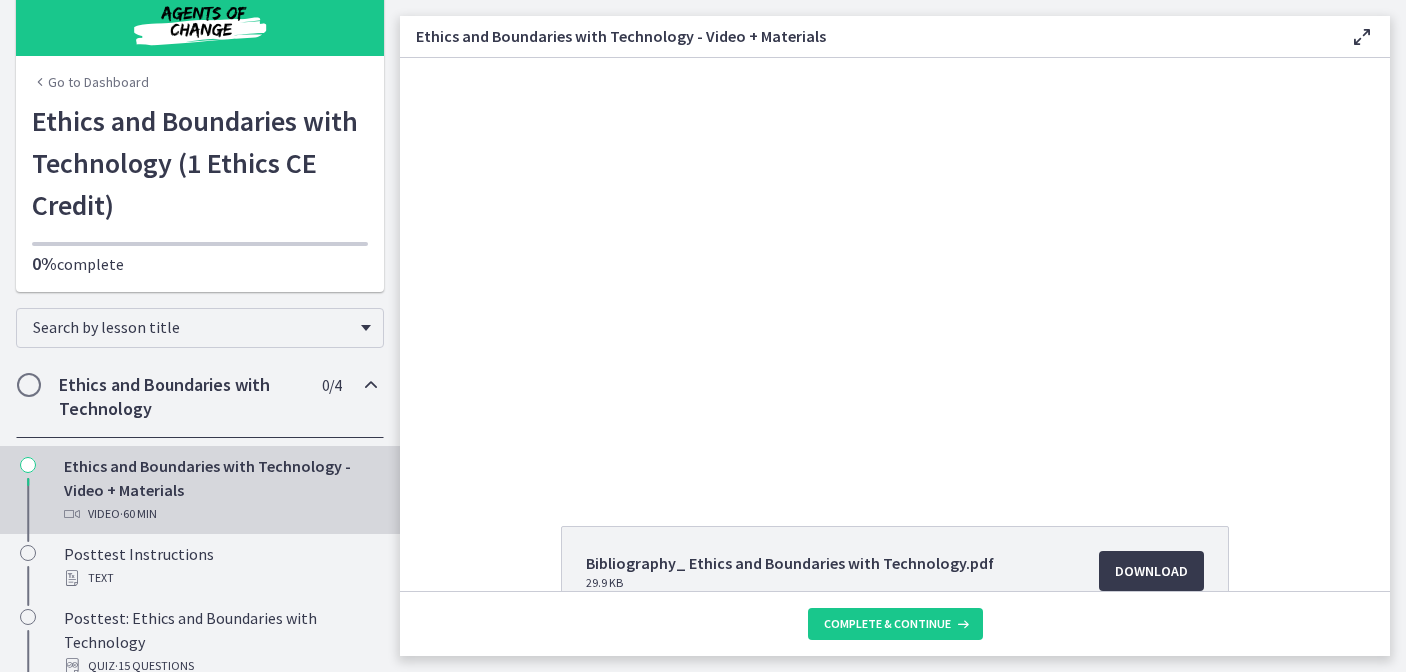 scroll, scrollTop: 0, scrollLeft: 0, axis: both 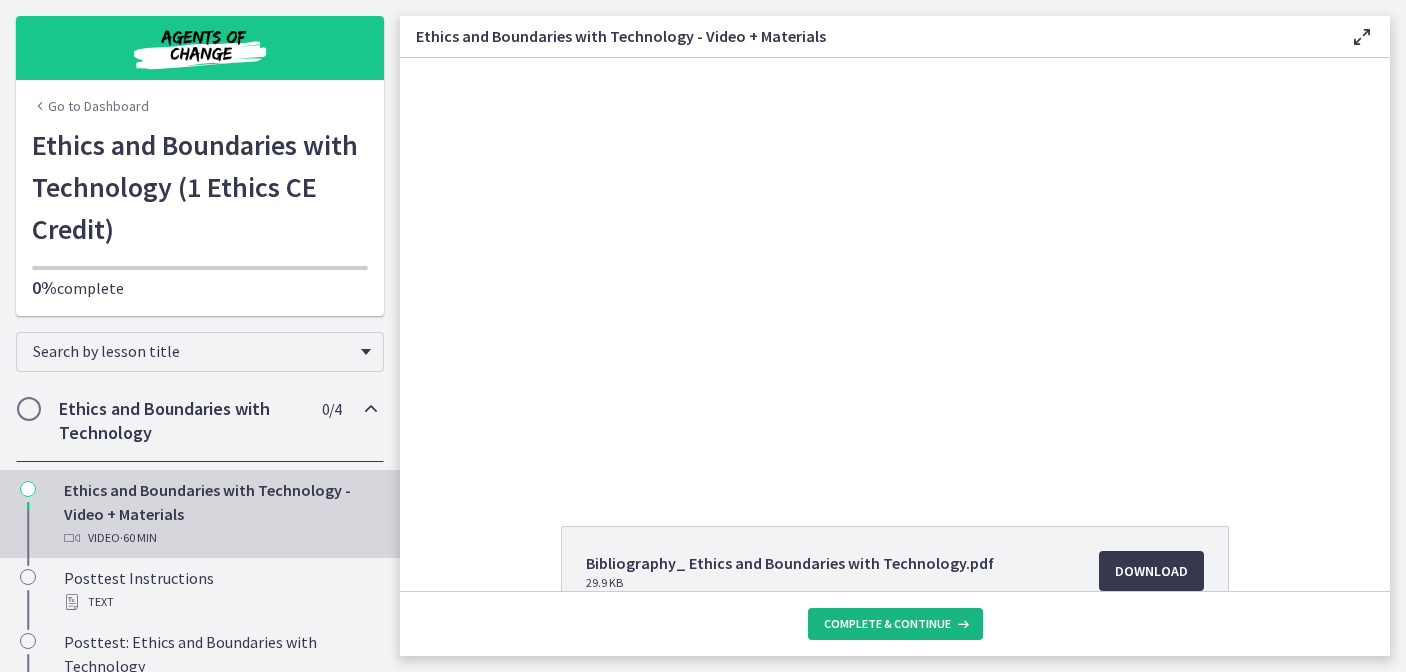 click on "Complete & continue" at bounding box center [887, 624] 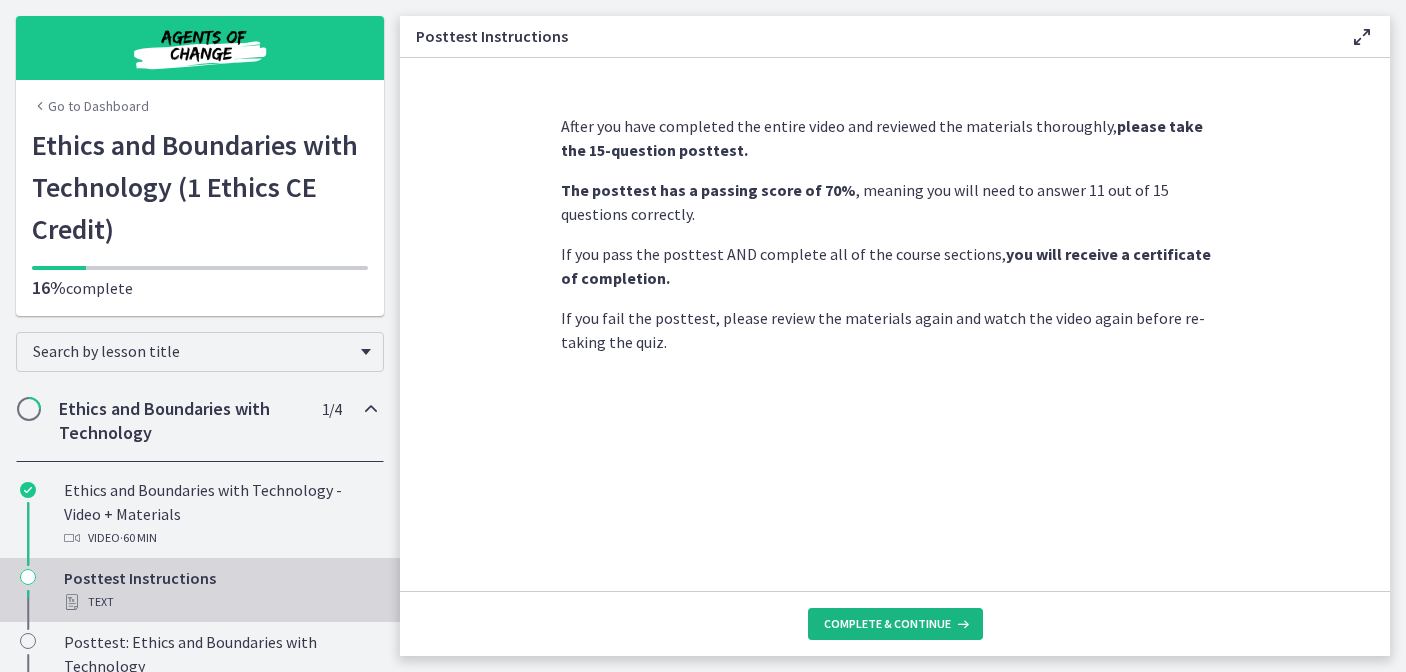 click on "Complete & continue" at bounding box center (887, 624) 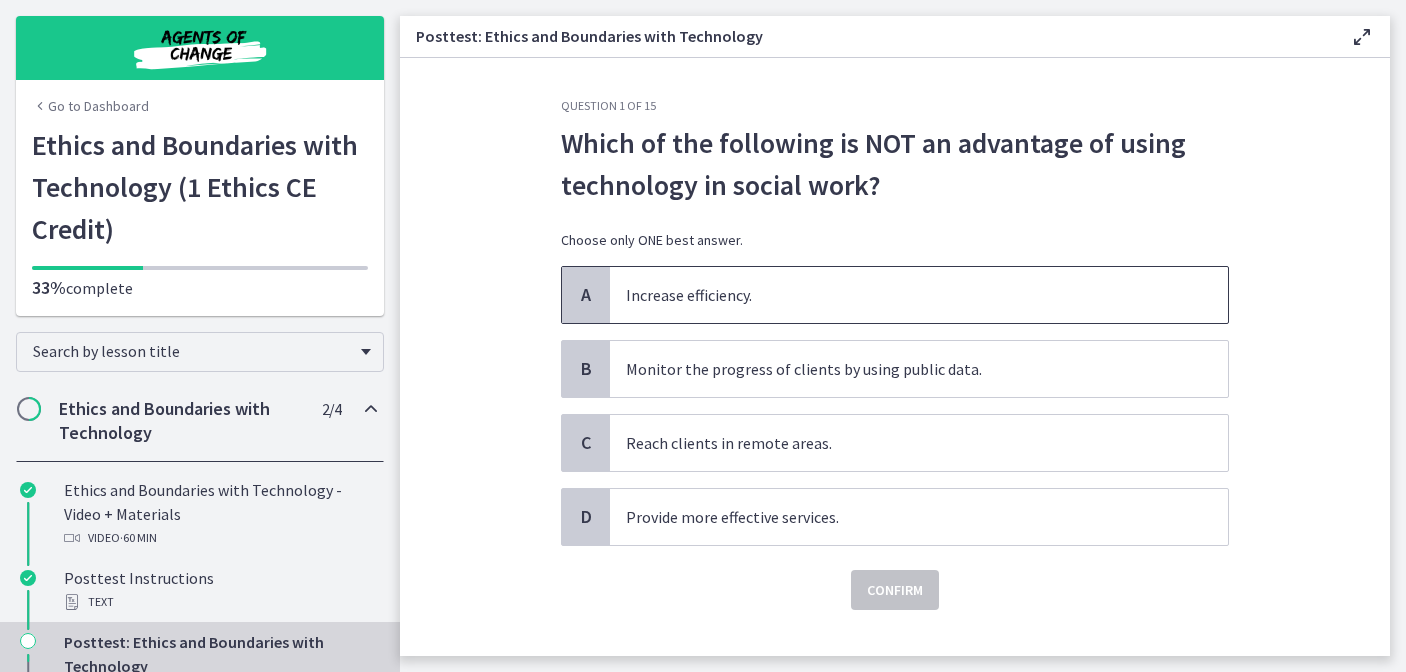 click on "Increase efficiency." at bounding box center (899, 295) 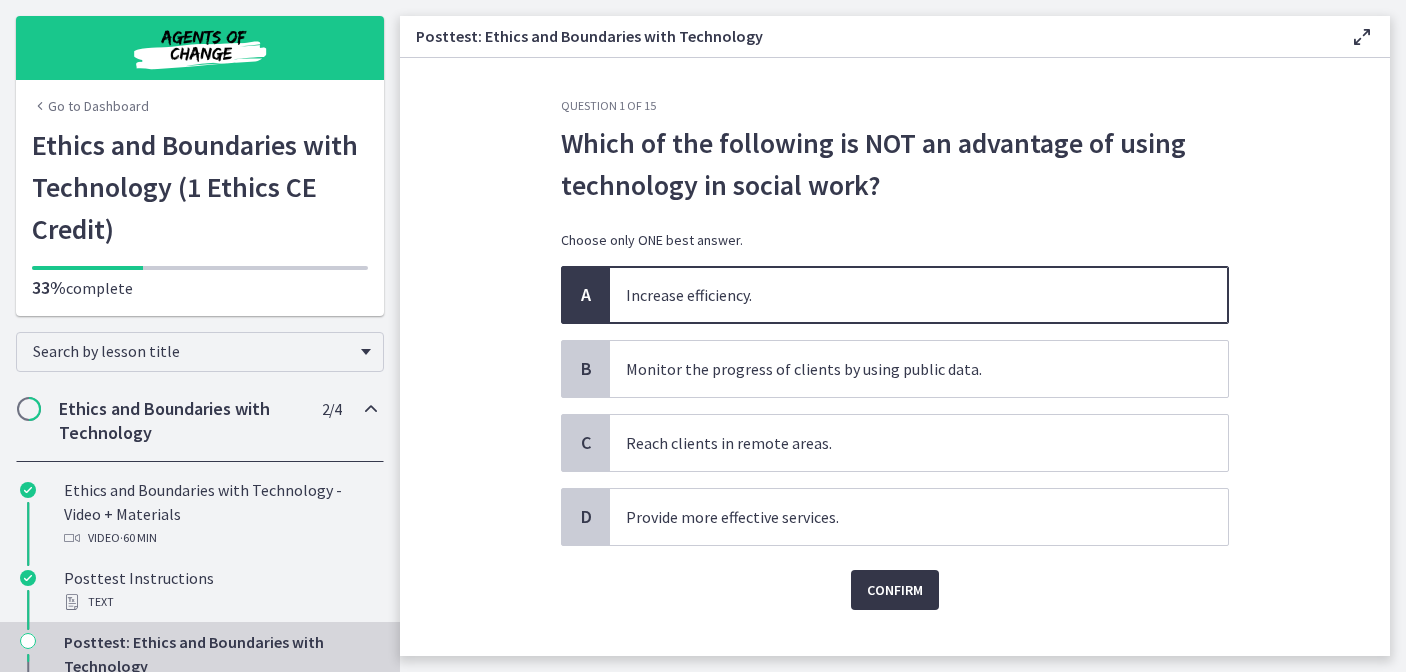 click on "Confirm" at bounding box center (895, 590) 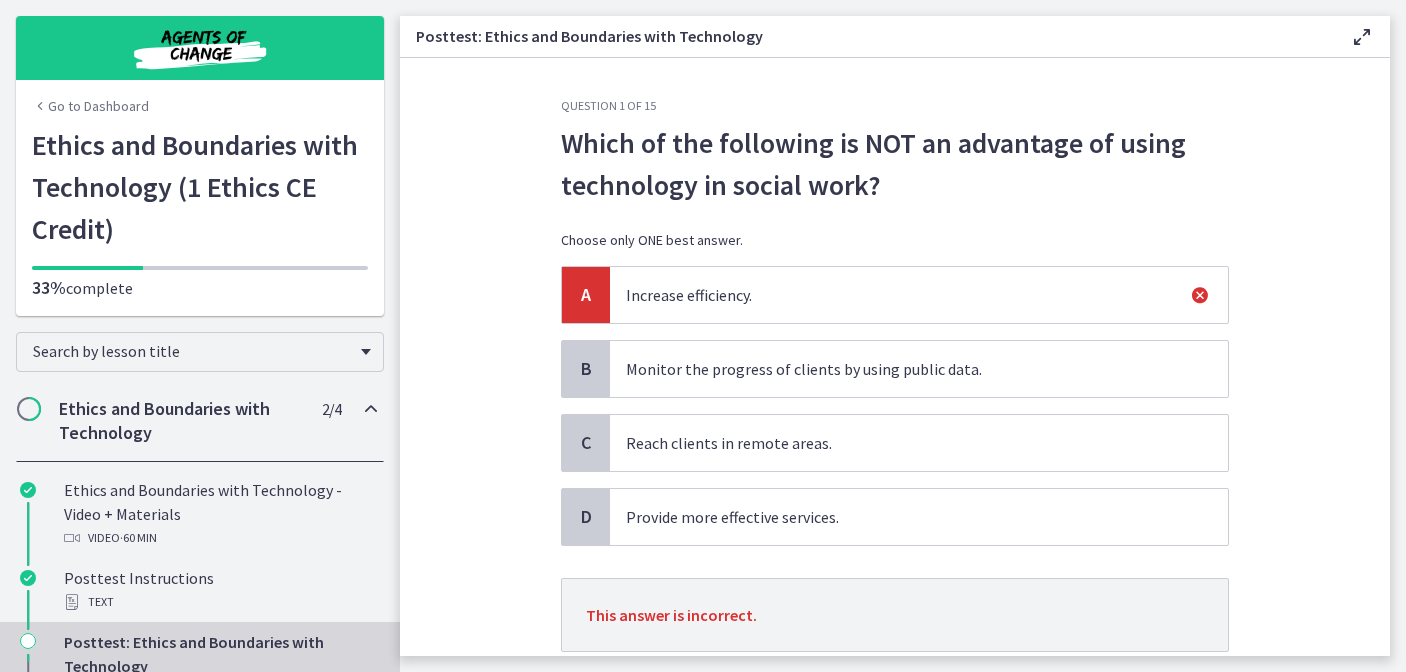 click on "Provide more effective services." at bounding box center (899, 517) 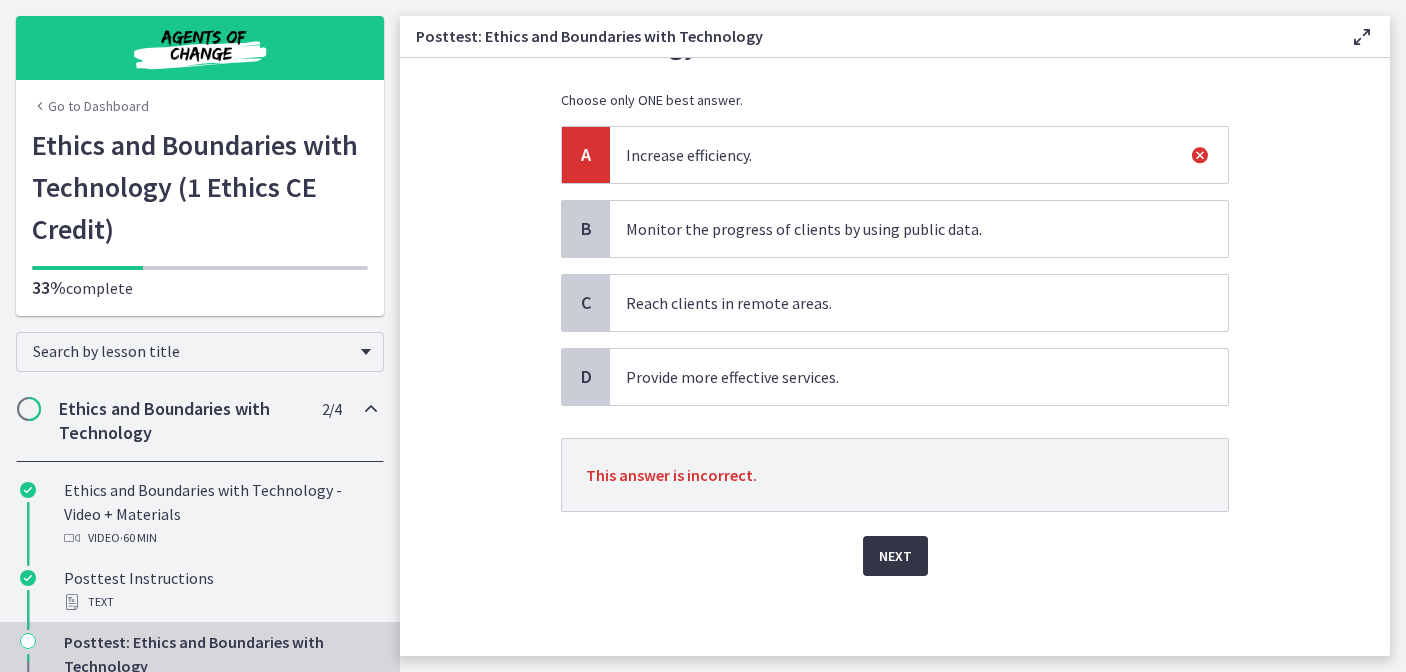 click on "Next" at bounding box center [895, 556] 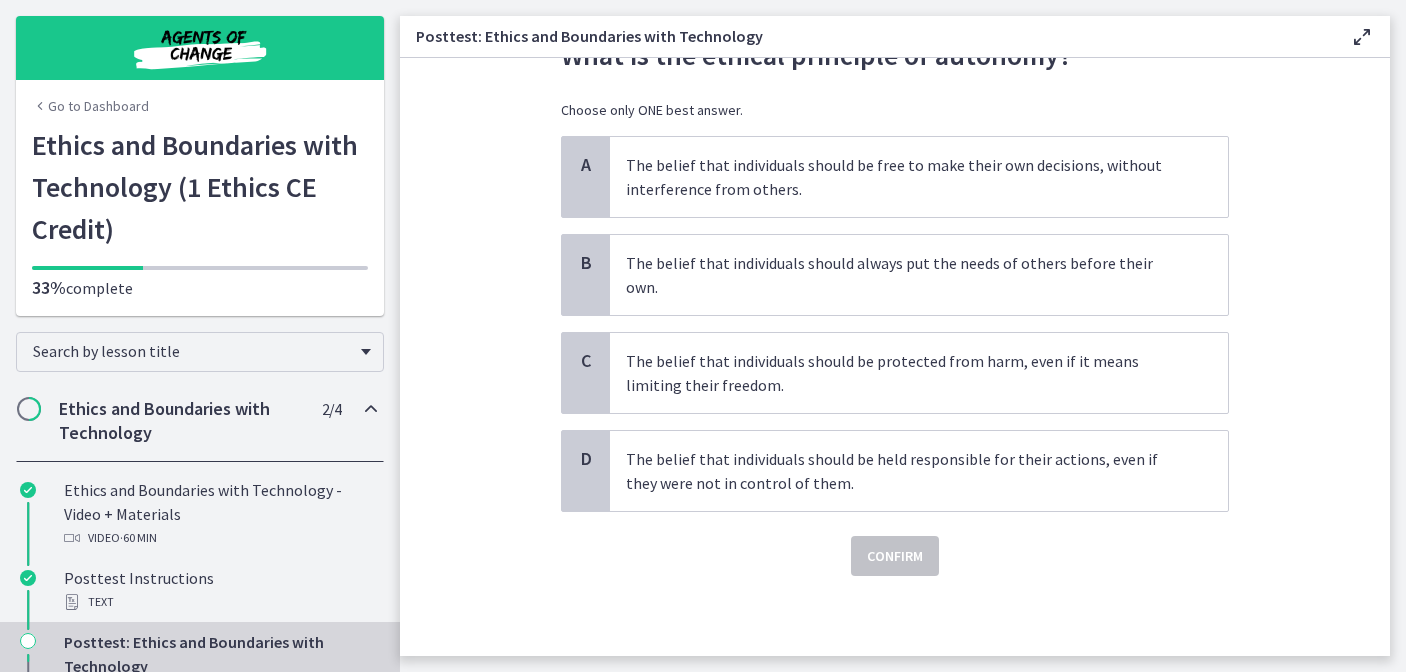 scroll, scrollTop: 0, scrollLeft: 0, axis: both 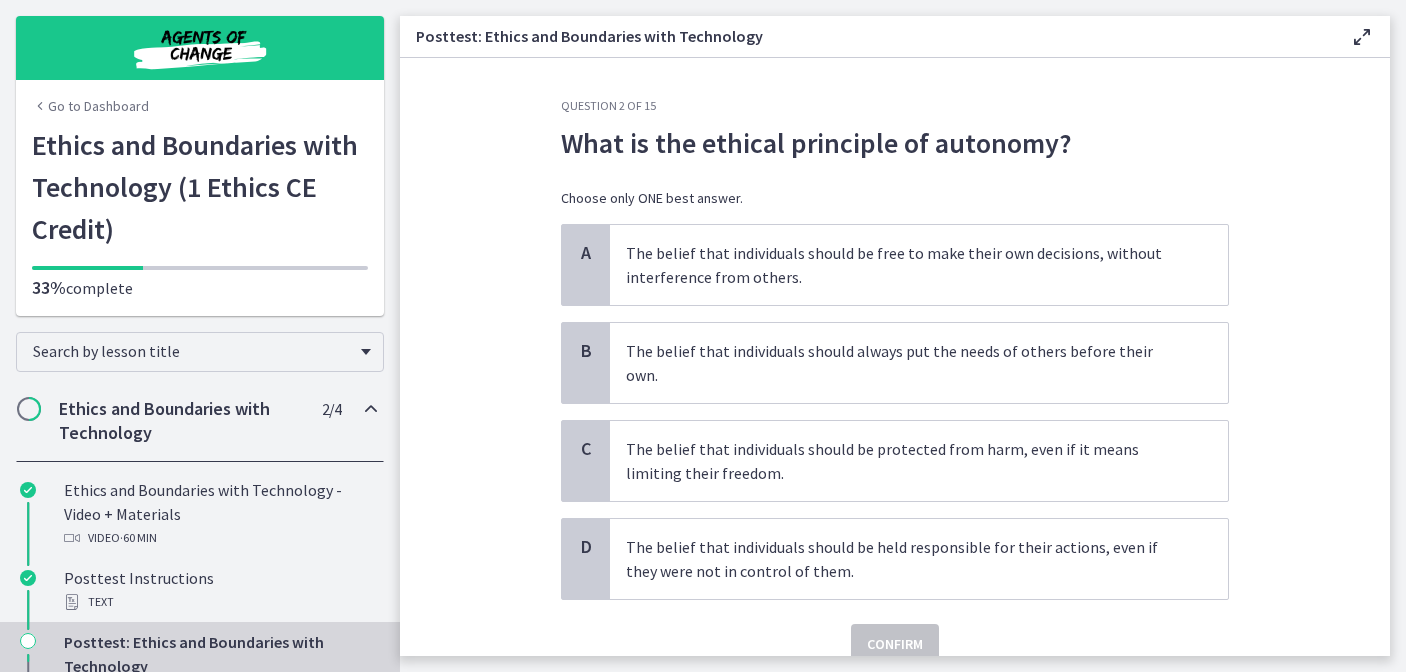 click on "Ethics and Boundaries with Technology" at bounding box center [181, 421] 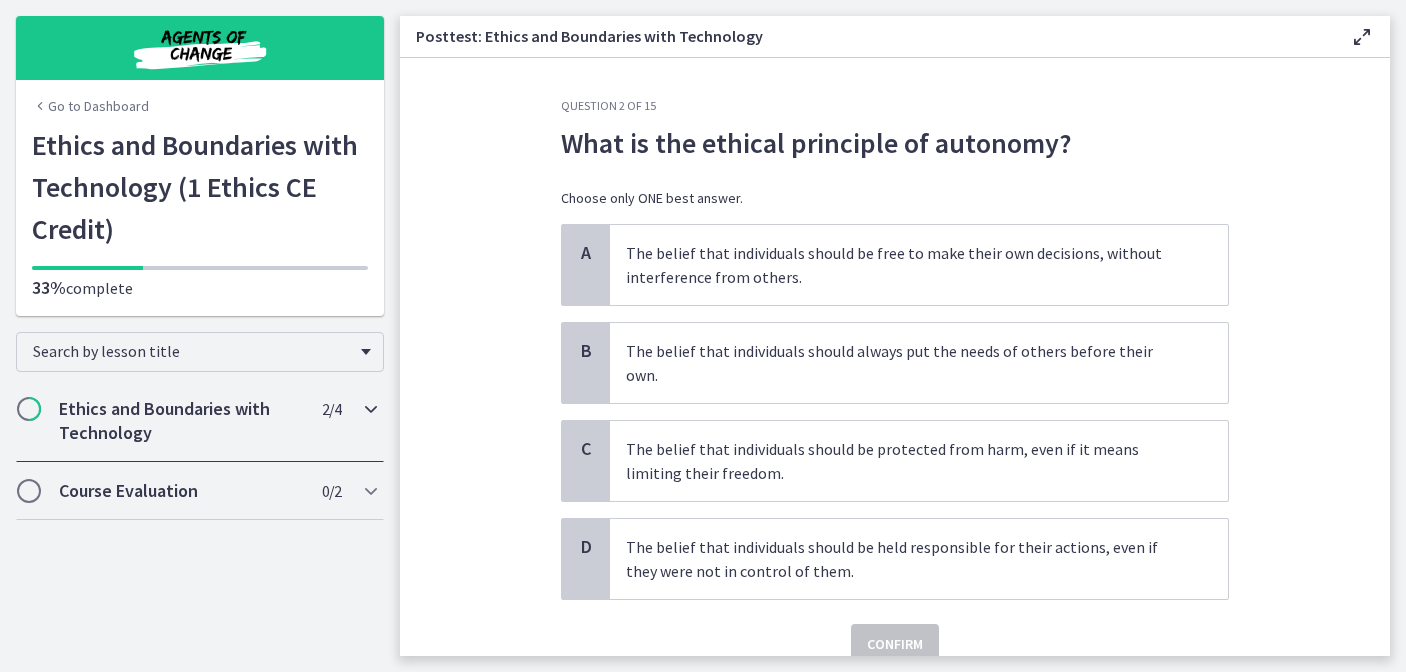 click at bounding box center [29, 409] 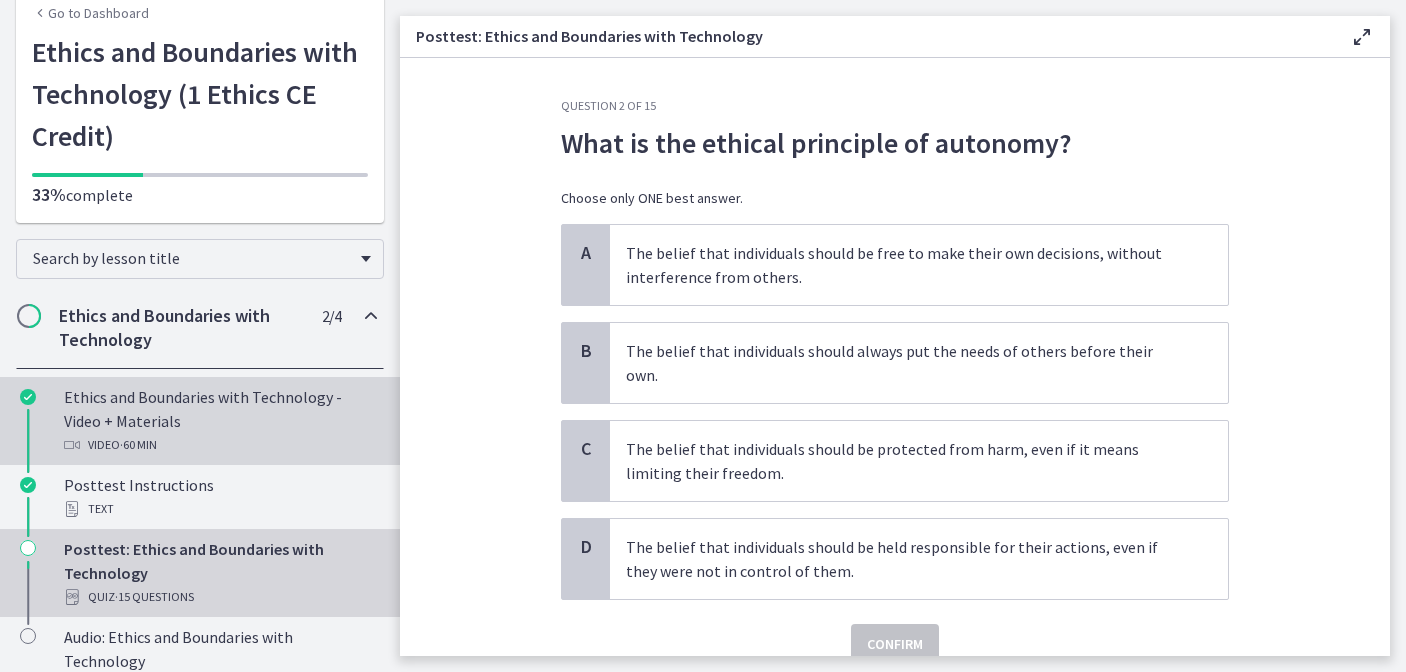 scroll, scrollTop: 96, scrollLeft: 0, axis: vertical 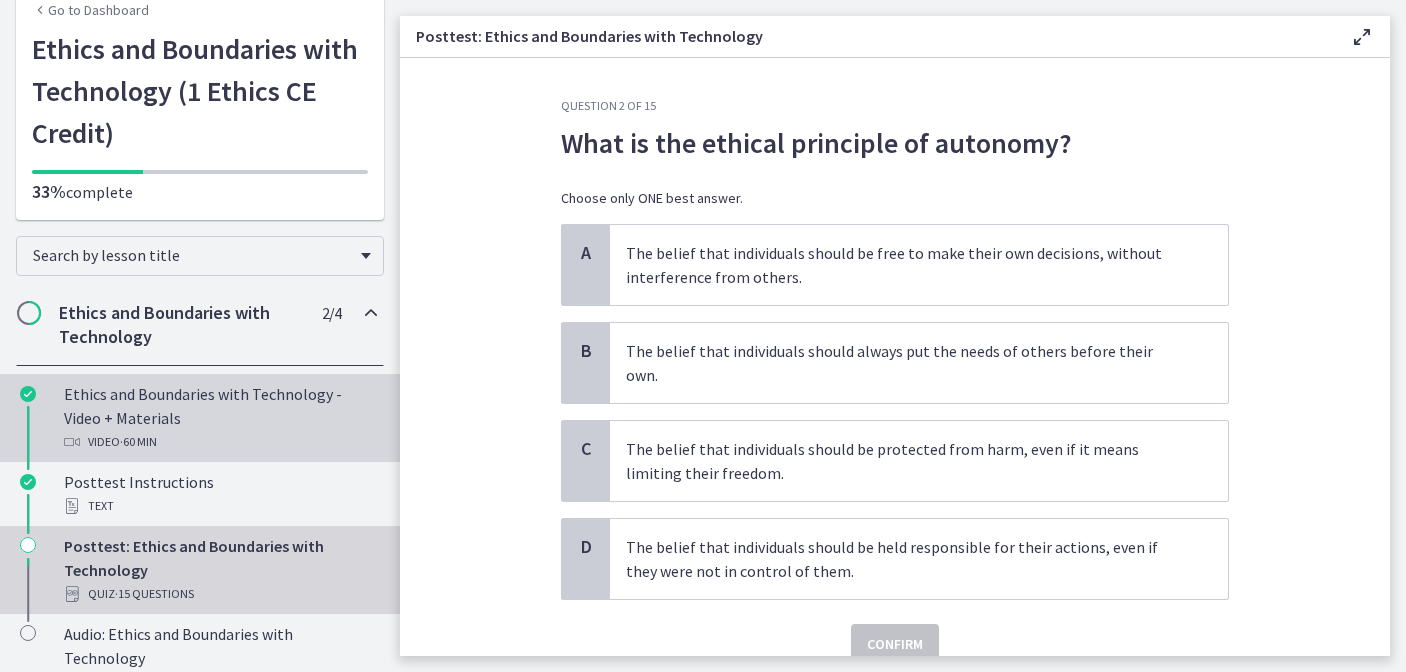 click on "Video
·  60 min" at bounding box center (220, 442) 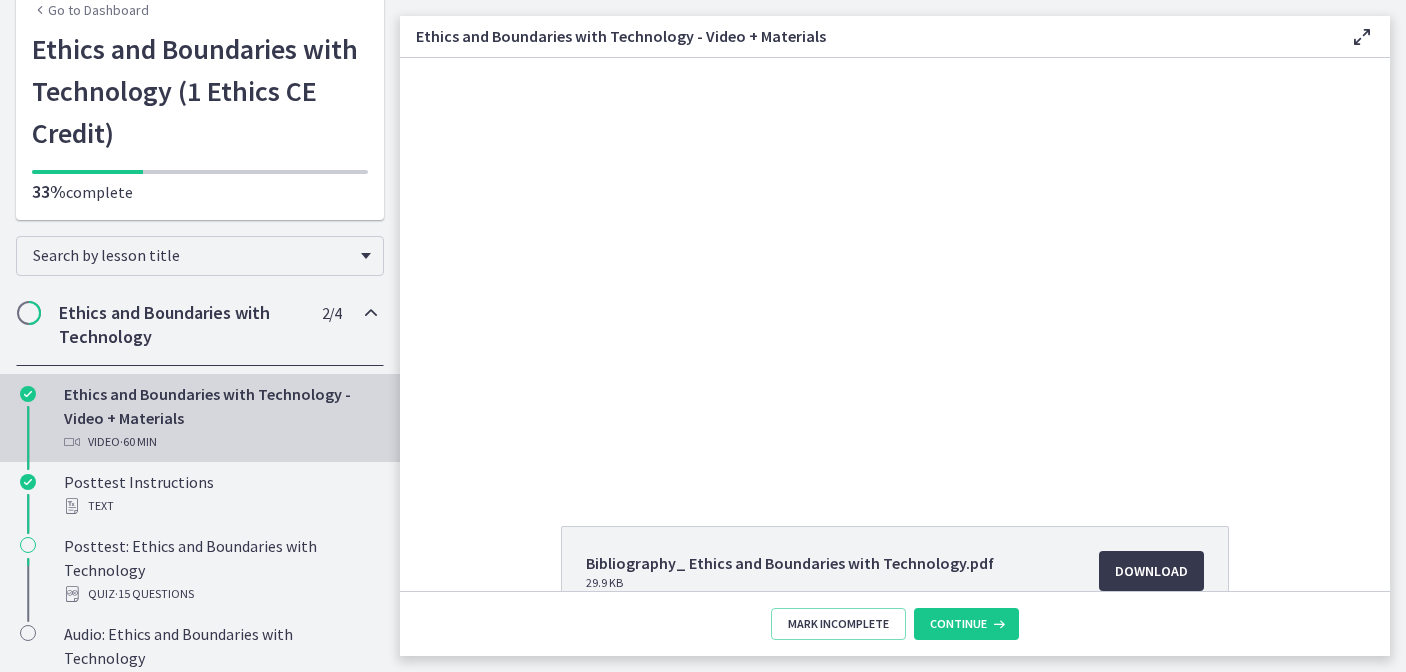 scroll, scrollTop: 0, scrollLeft: 0, axis: both 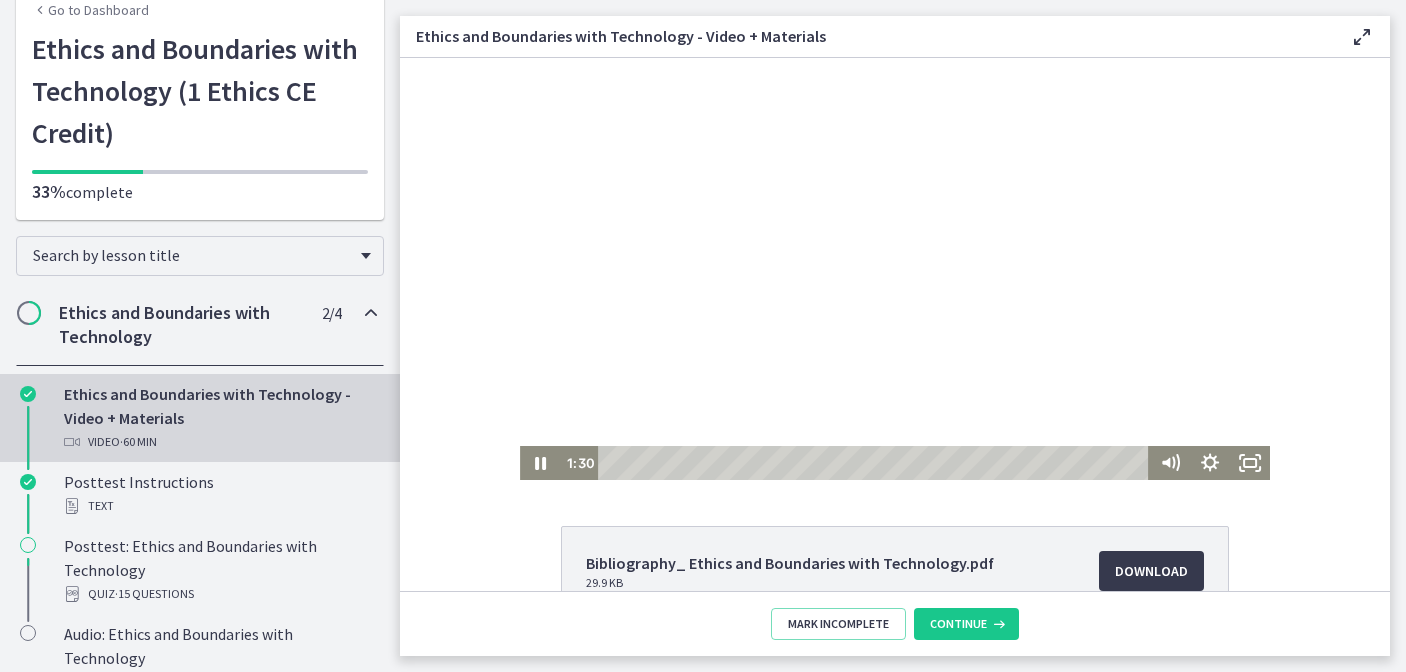 click at bounding box center (895, 269) 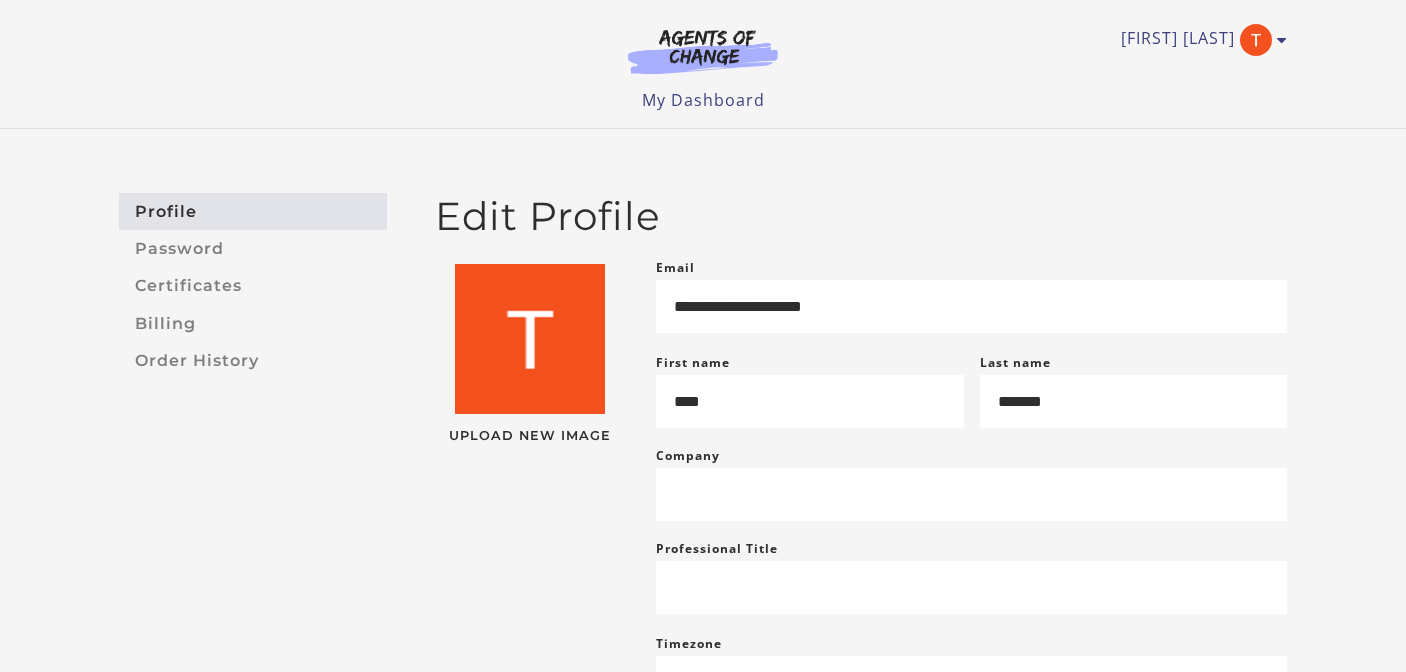 scroll, scrollTop: 0, scrollLeft: 0, axis: both 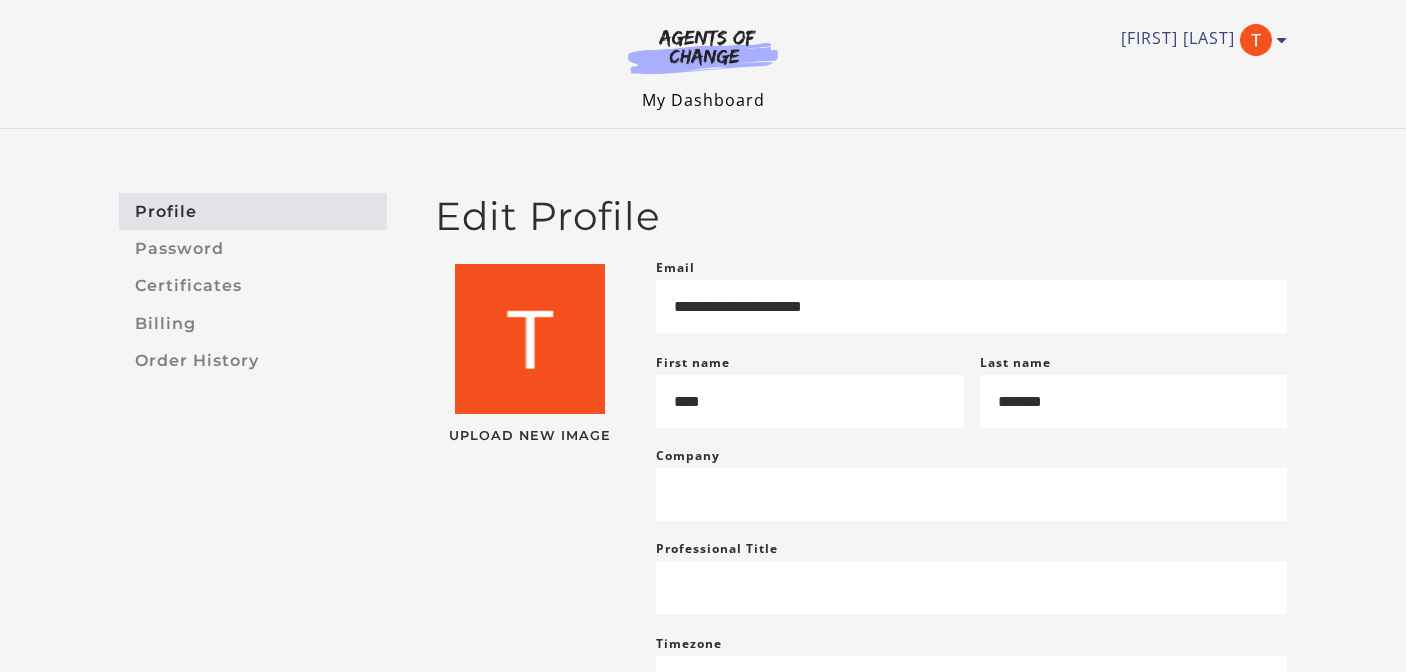 click on "My Dashboard" at bounding box center [703, 100] 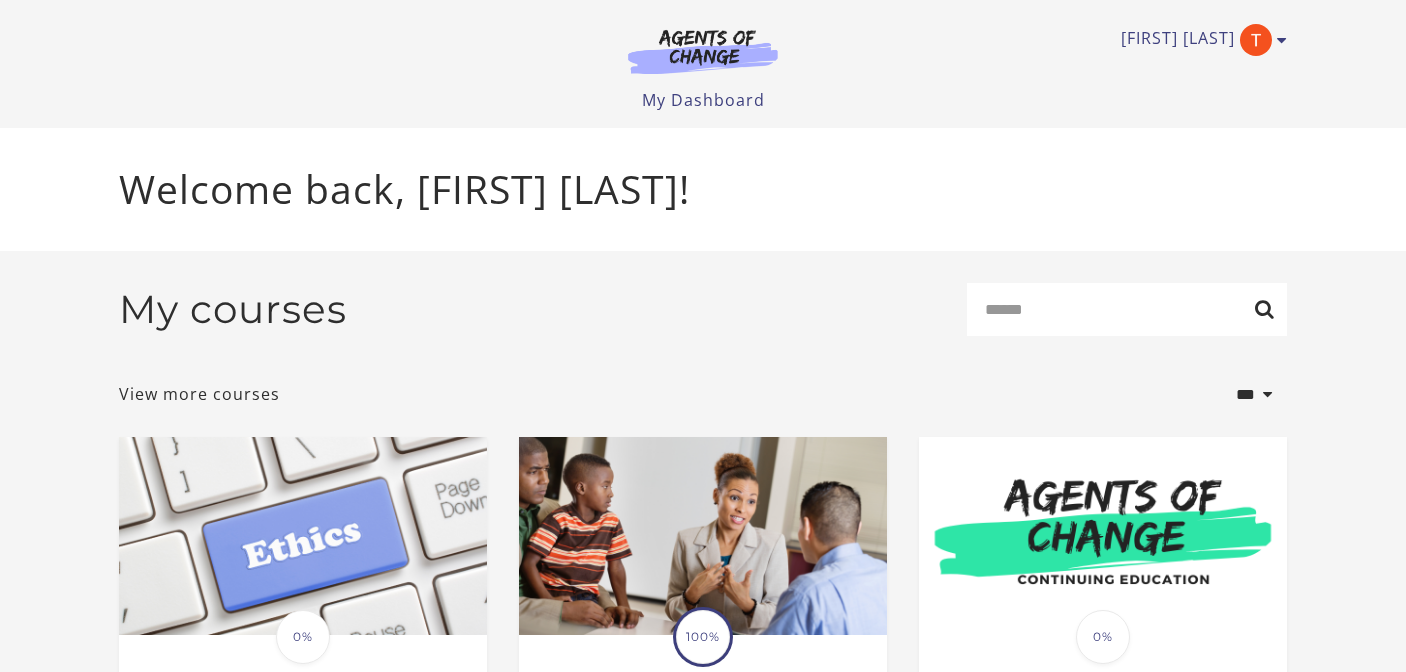 scroll, scrollTop: 0, scrollLeft: 0, axis: both 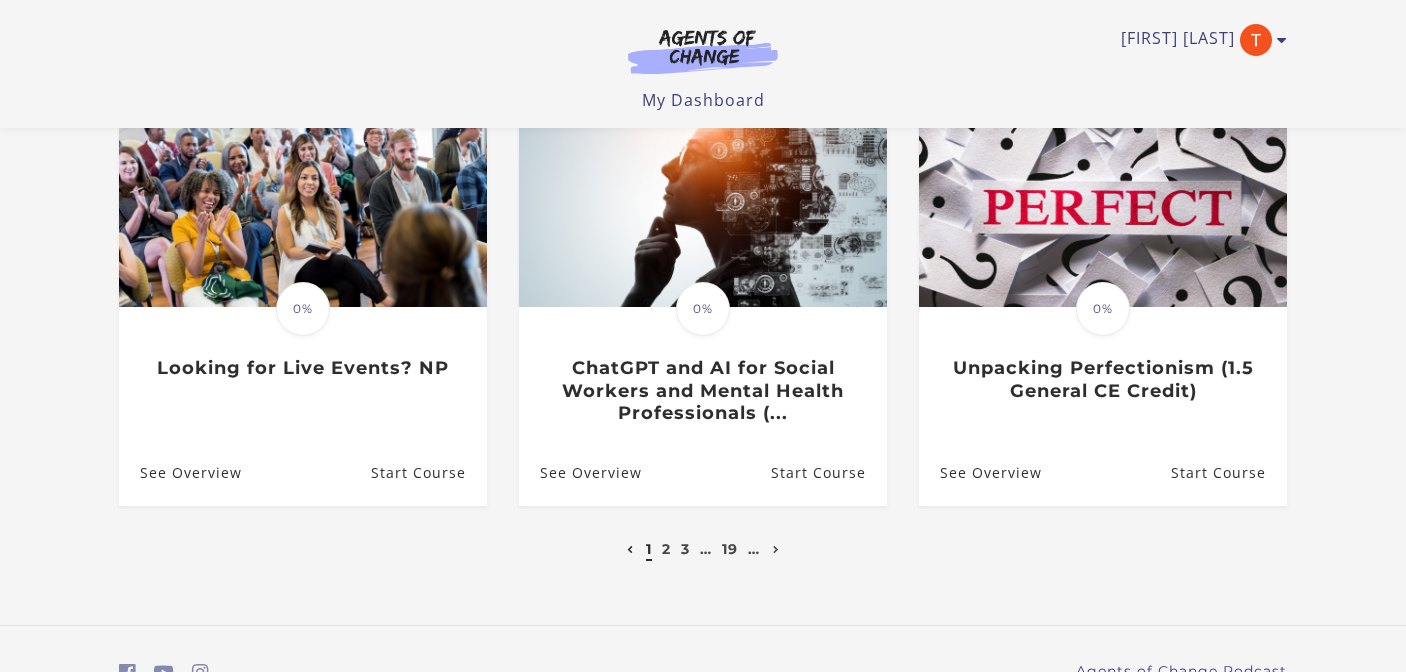 click on "2" at bounding box center (667, 549) 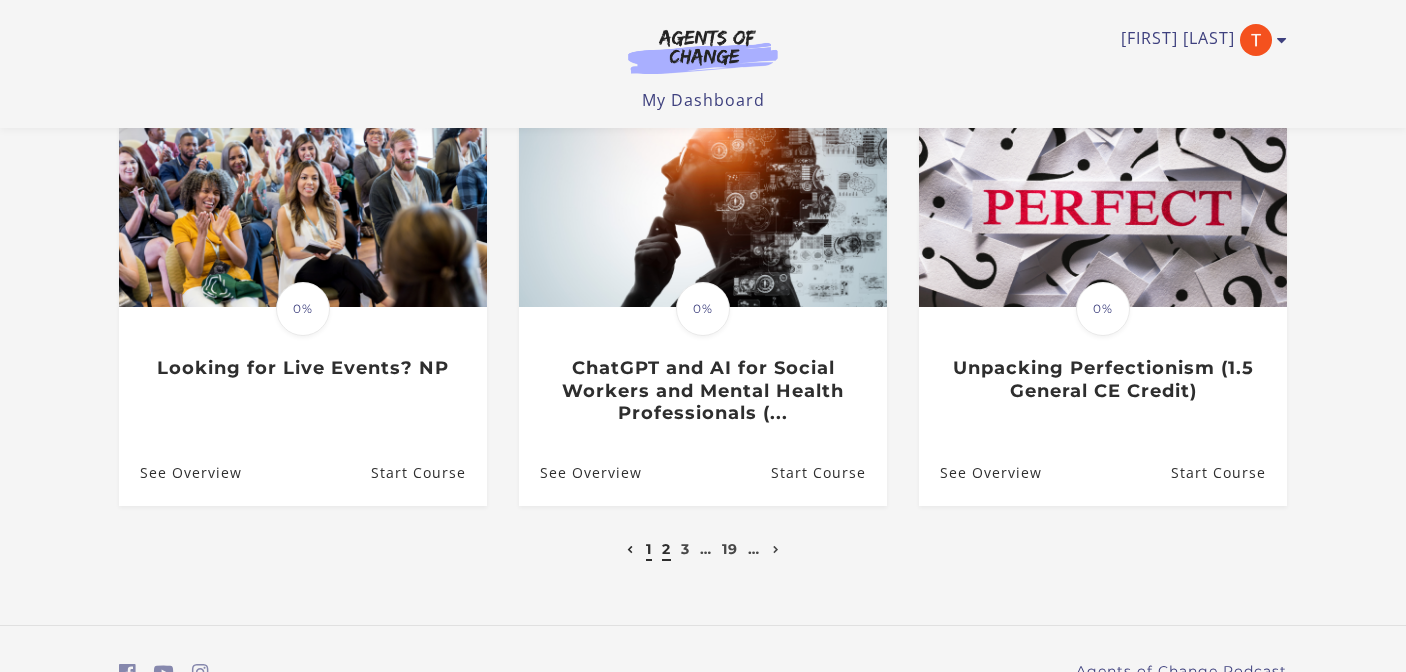 click on "2" at bounding box center [666, 549] 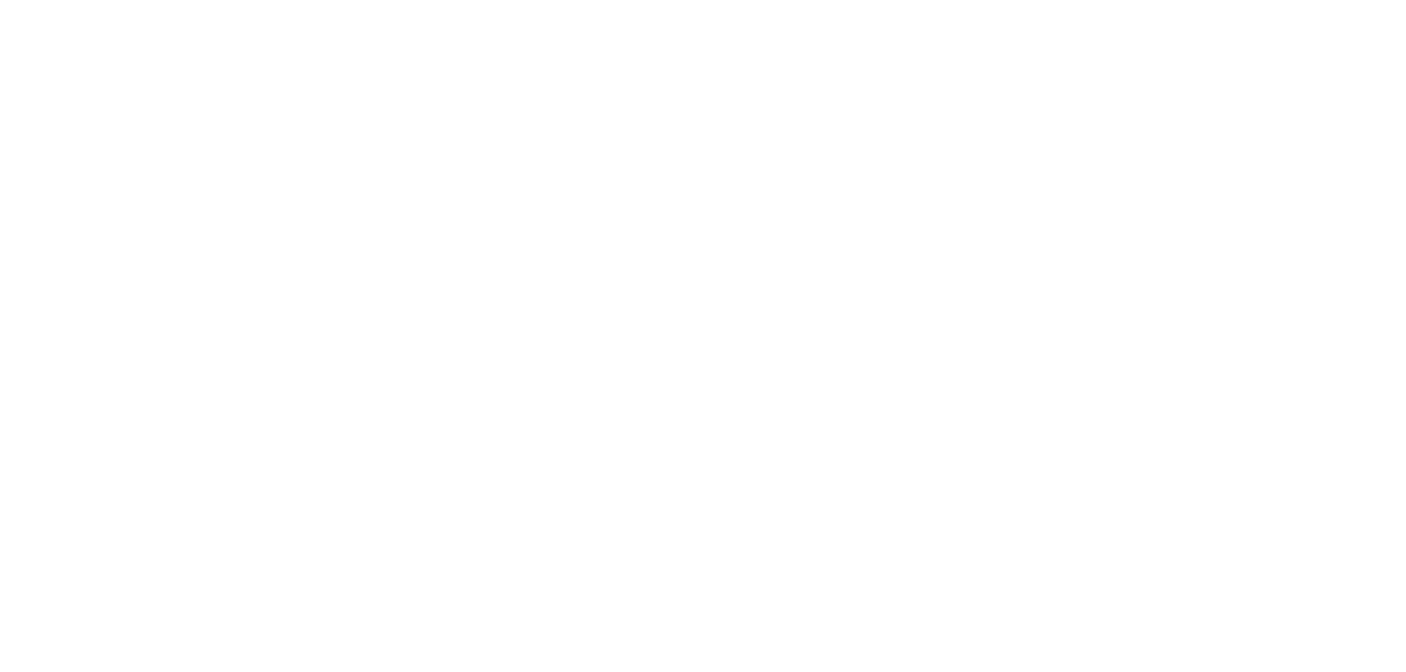 scroll, scrollTop: 0, scrollLeft: 0, axis: both 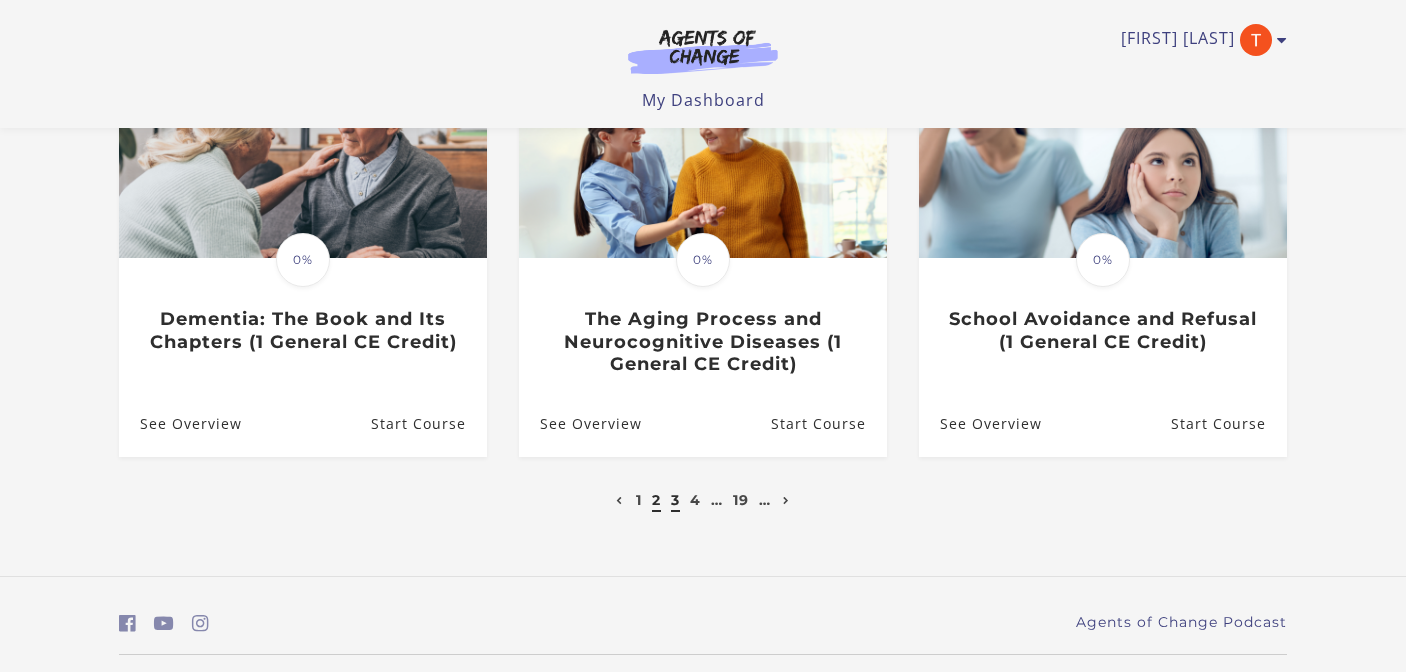 click on "3" at bounding box center (675, 500) 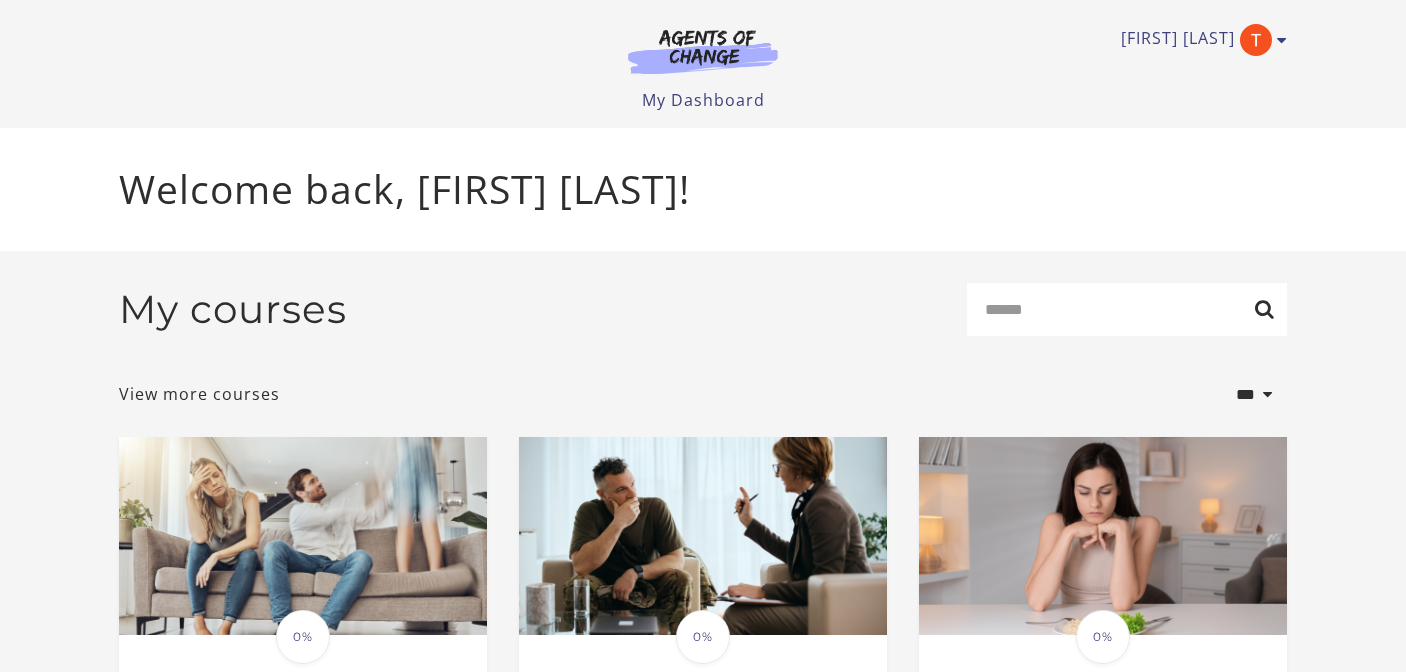 scroll, scrollTop: 0, scrollLeft: 0, axis: both 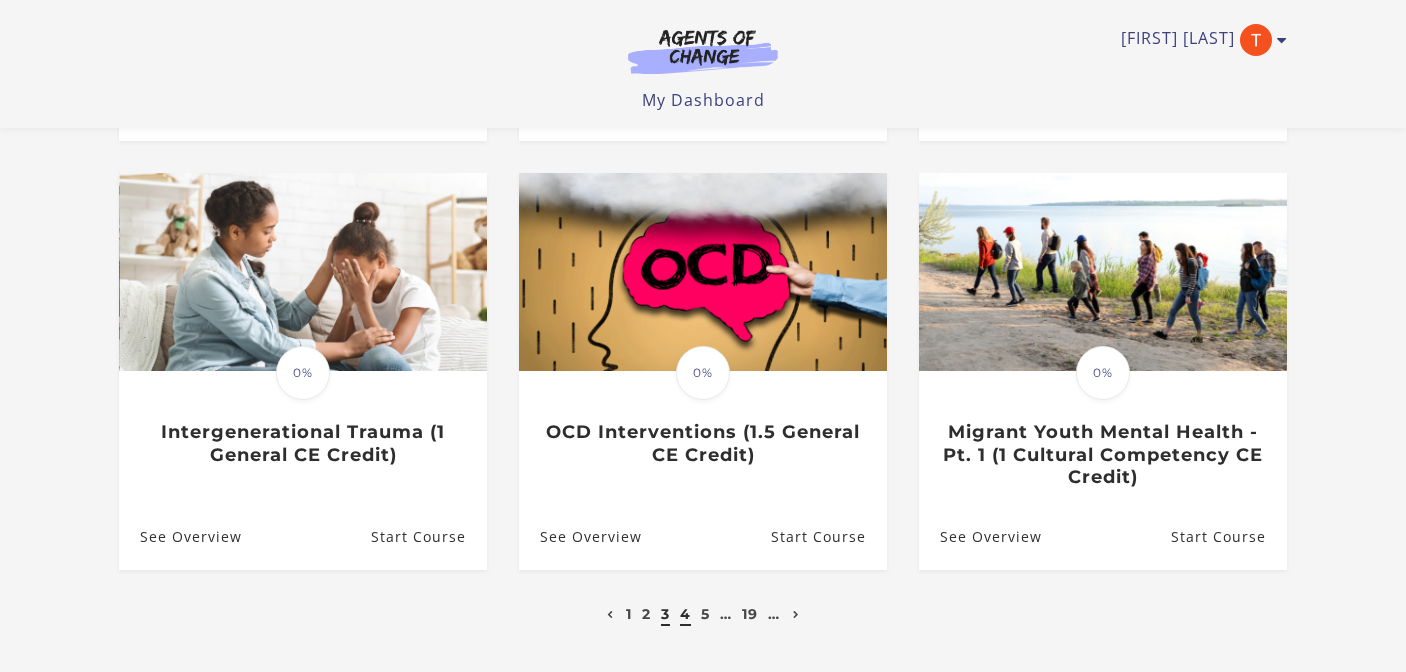 click on "4" at bounding box center (685, 614) 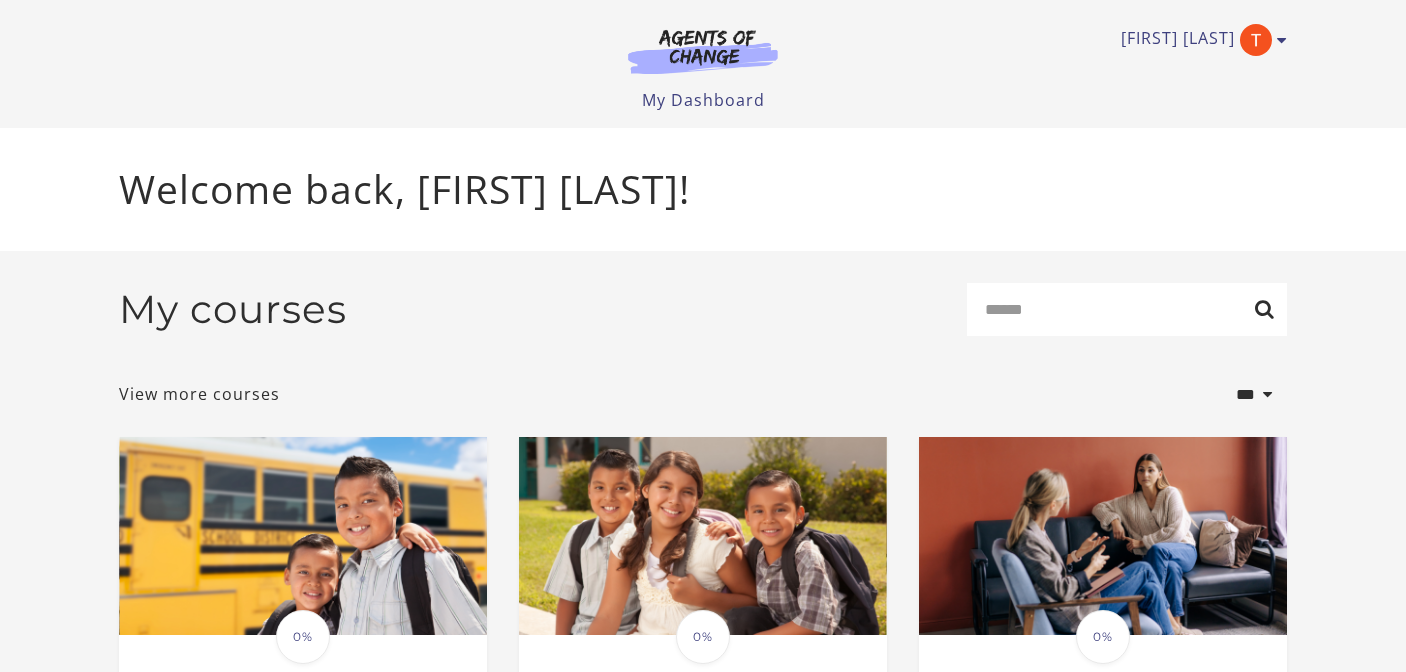 scroll, scrollTop: 0, scrollLeft: 0, axis: both 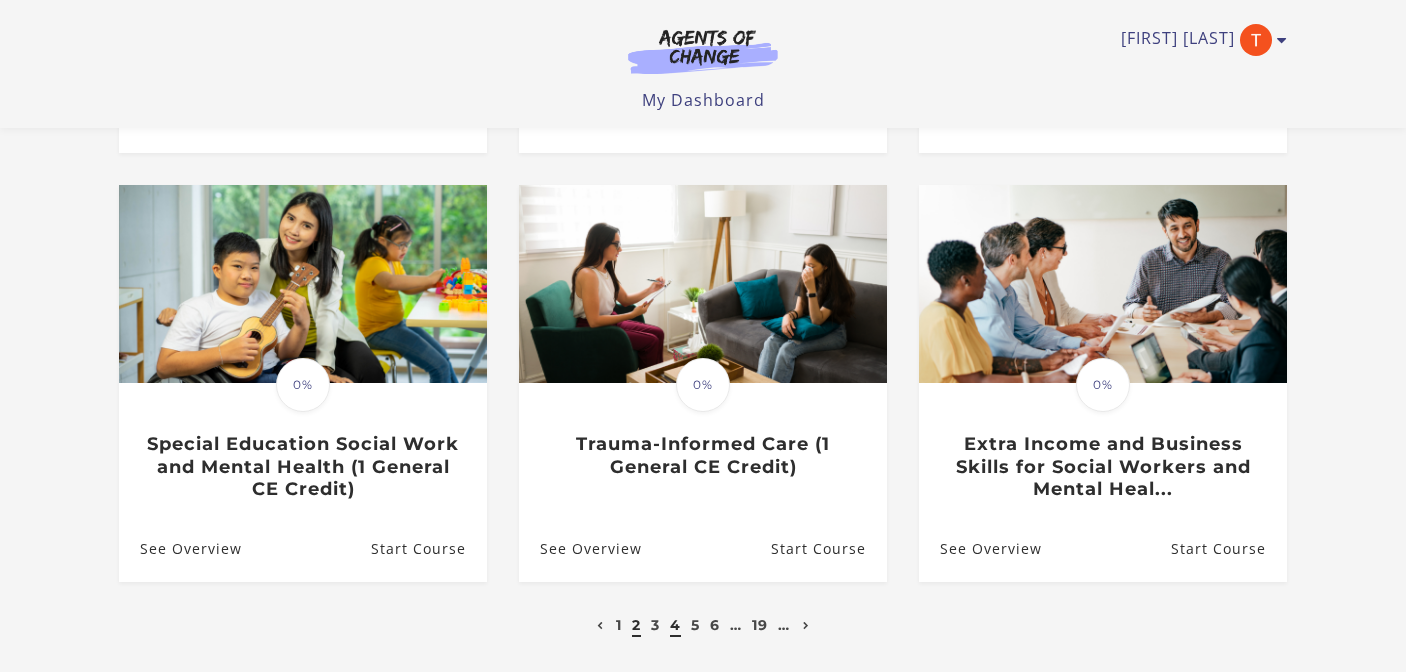 click on "2" at bounding box center (636, 625) 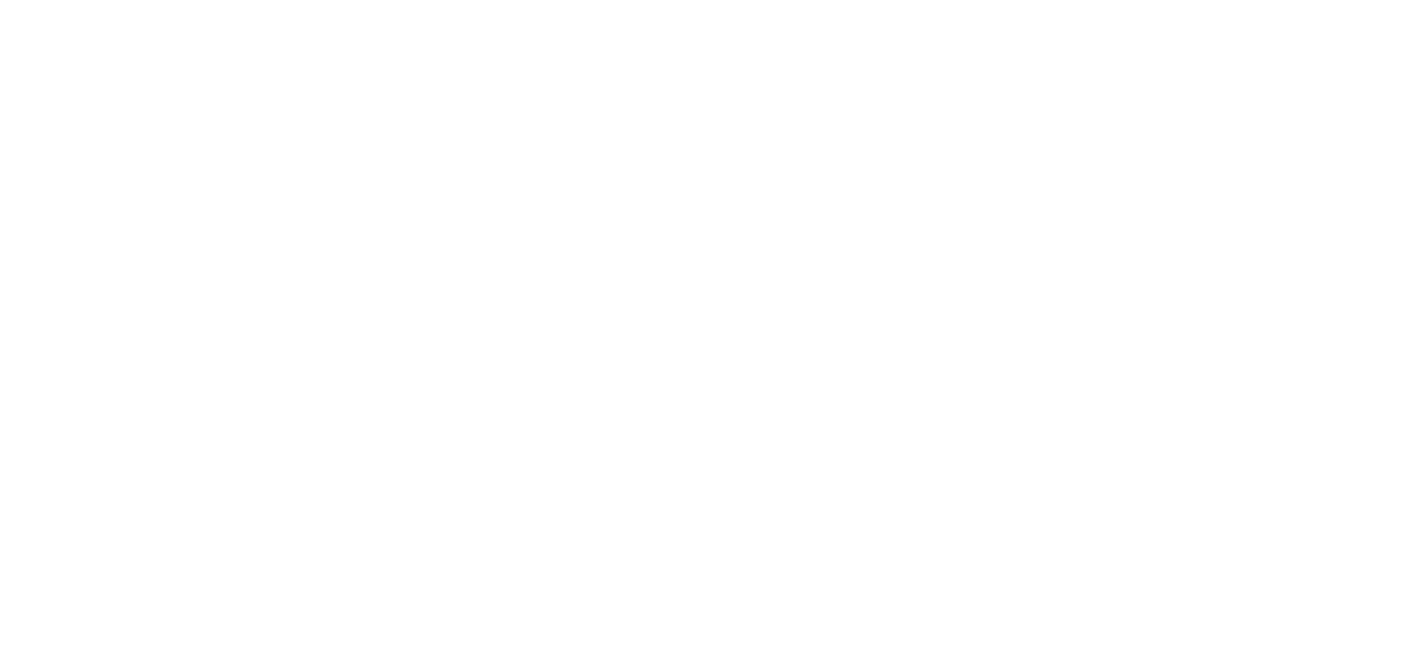 scroll, scrollTop: 0, scrollLeft: 0, axis: both 